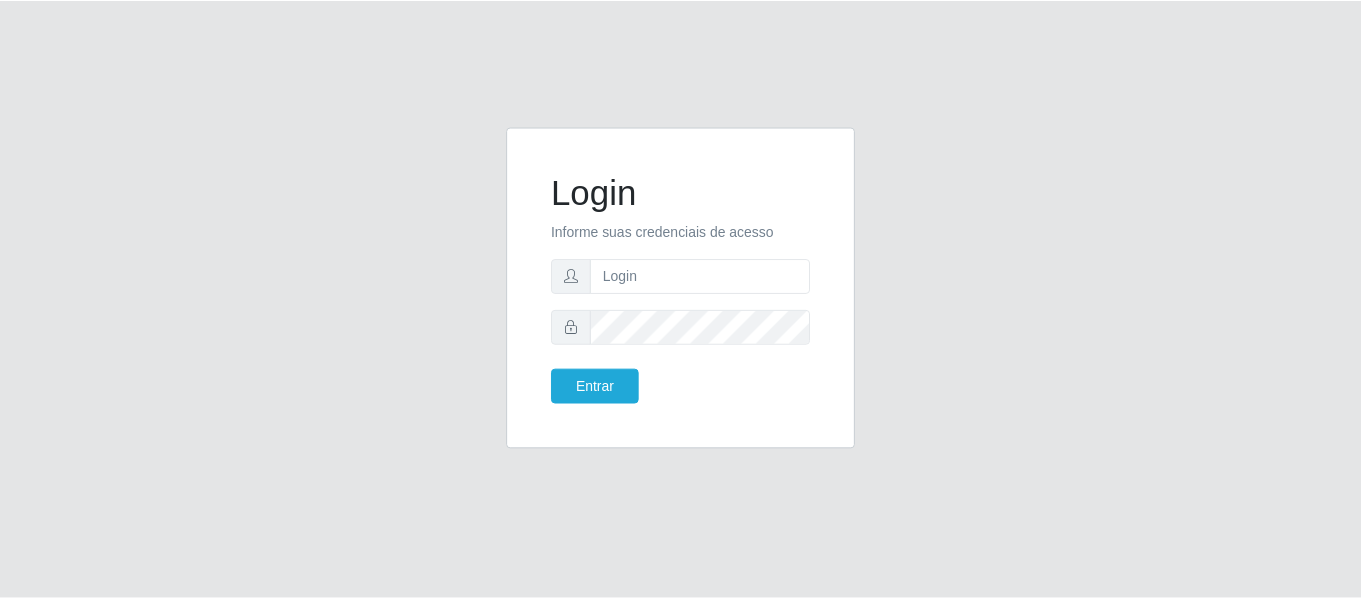 scroll, scrollTop: 0, scrollLeft: 0, axis: both 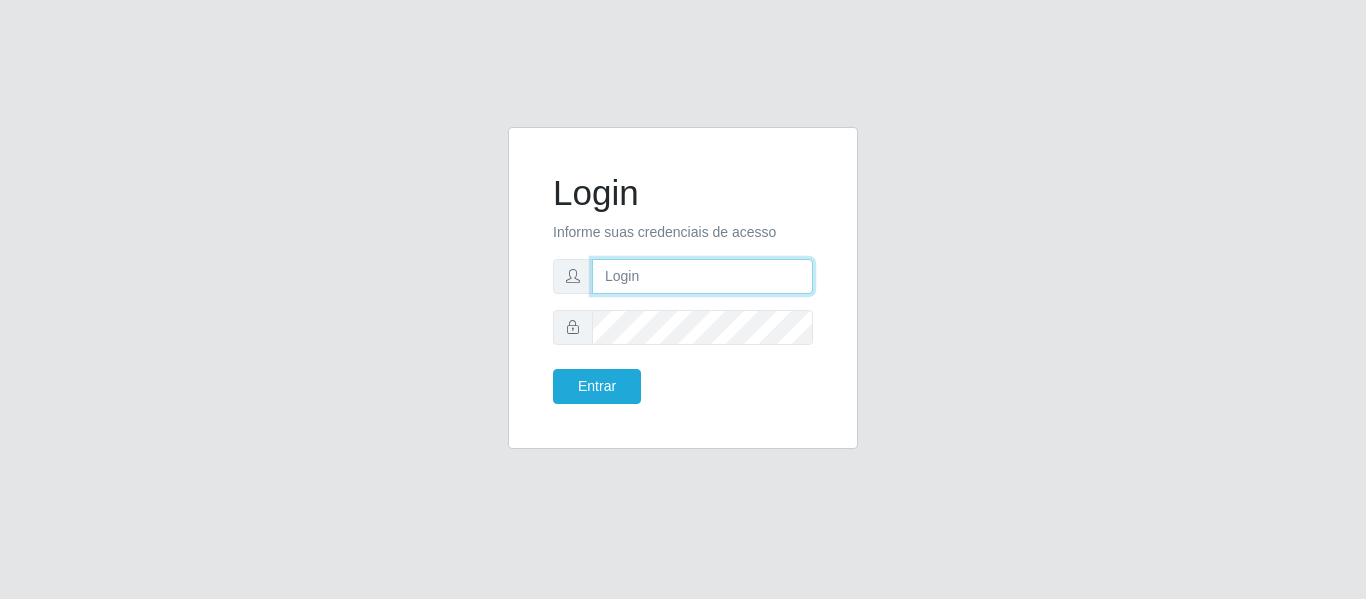click at bounding box center (702, 276) 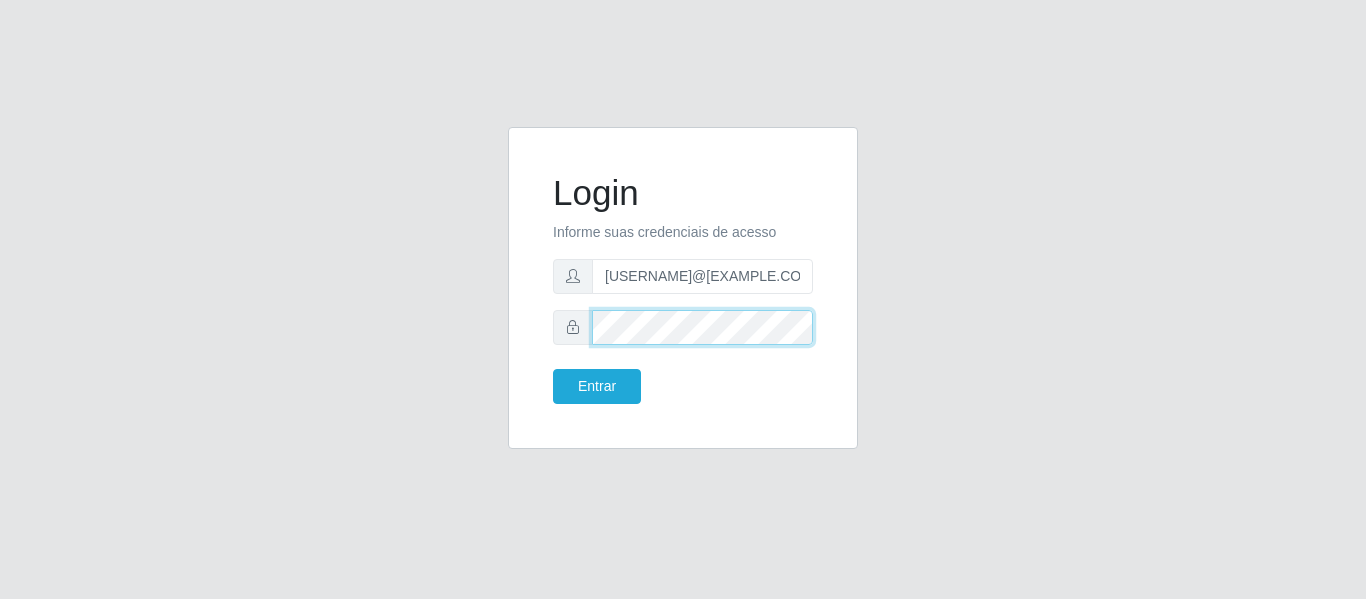 click on "Entrar" at bounding box center (597, 386) 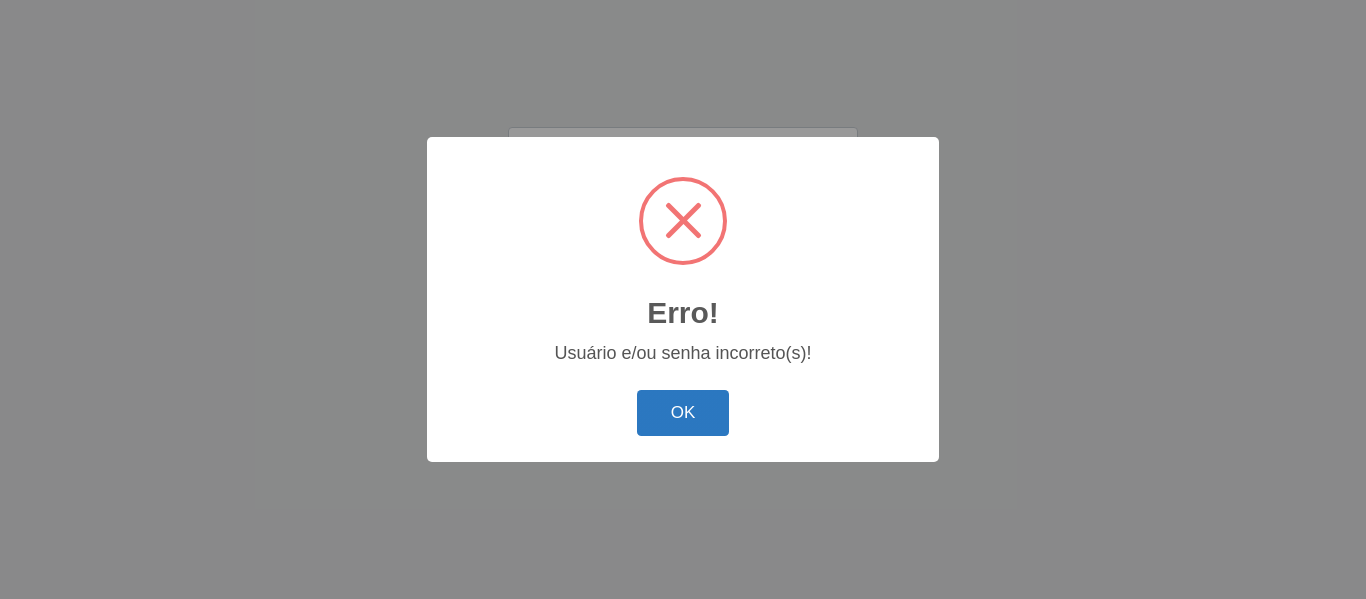 click on "OK" at bounding box center (683, 413) 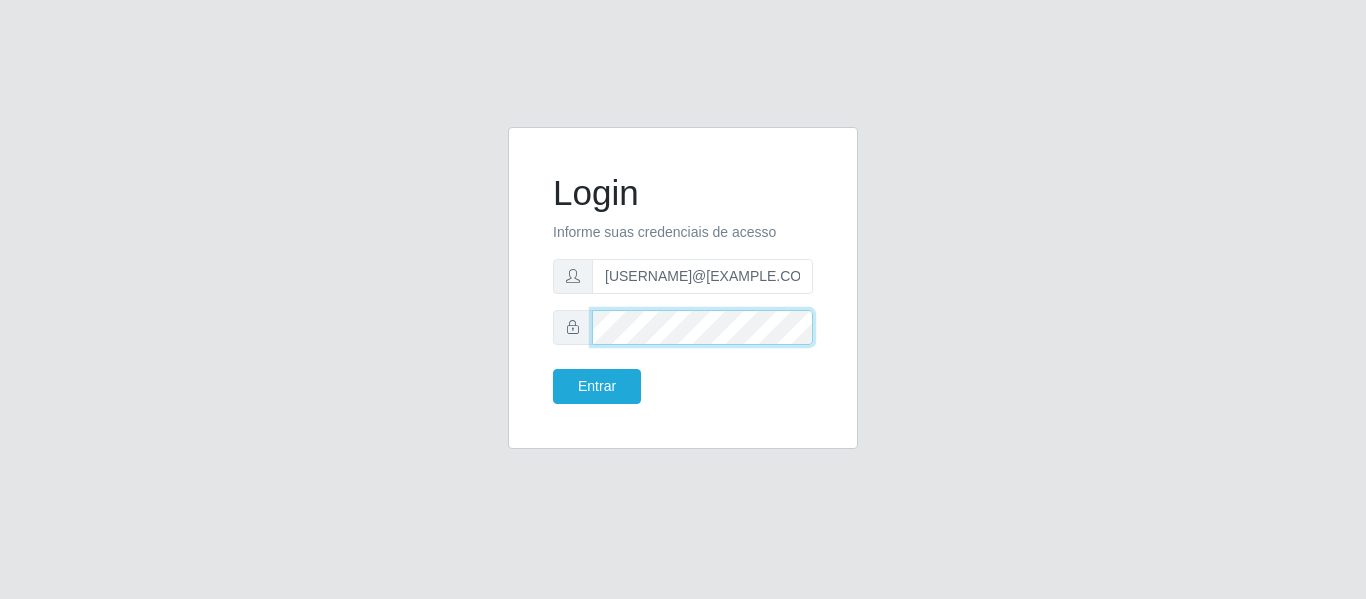 click on "Entrar" at bounding box center (597, 386) 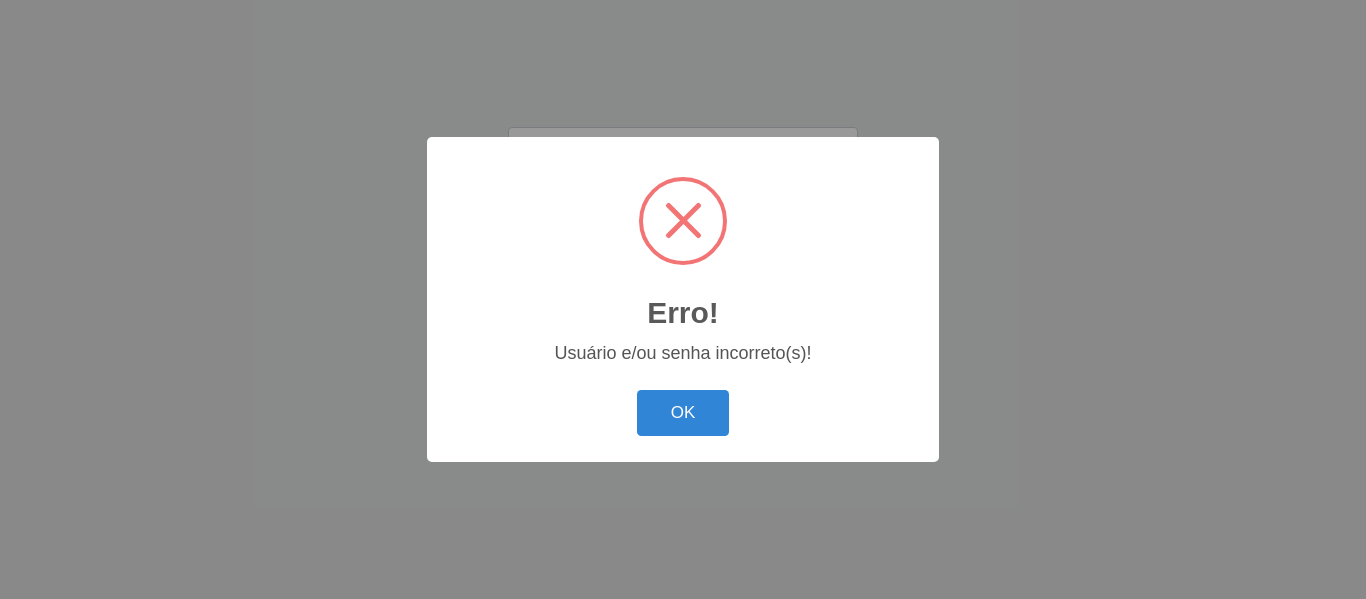 click on "Erro! × Usuário e/ou senha incorreto(s)! OK Cancel" at bounding box center (683, 299) 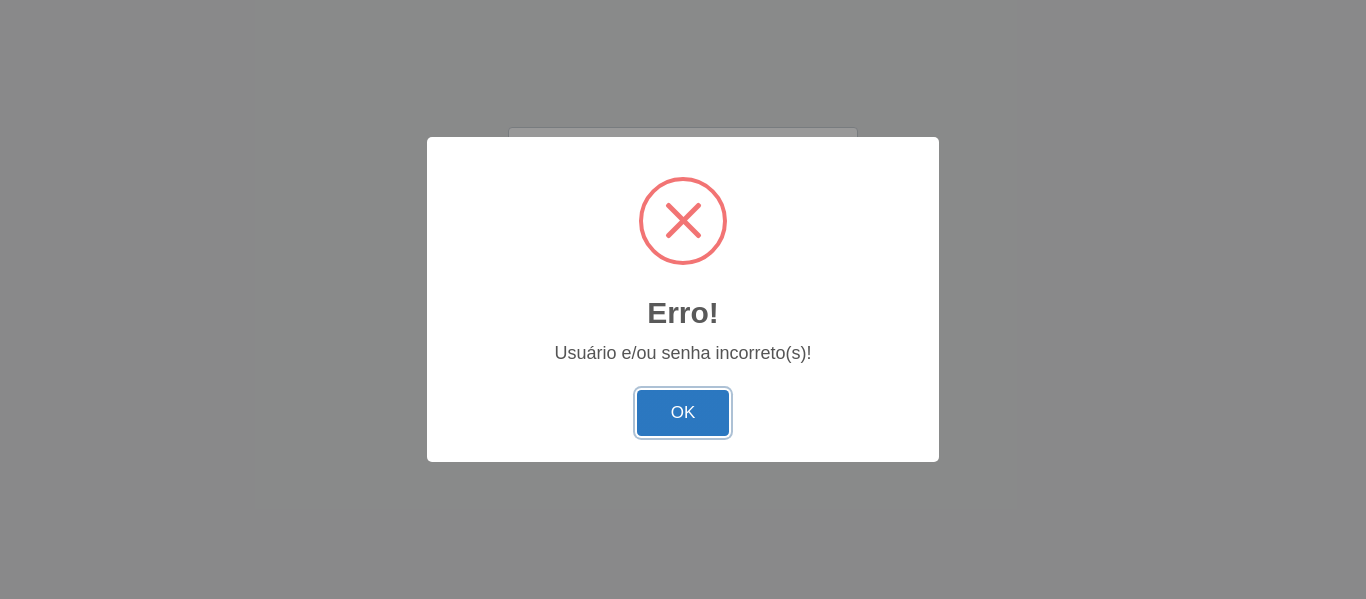 click on "OK" at bounding box center [683, 413] 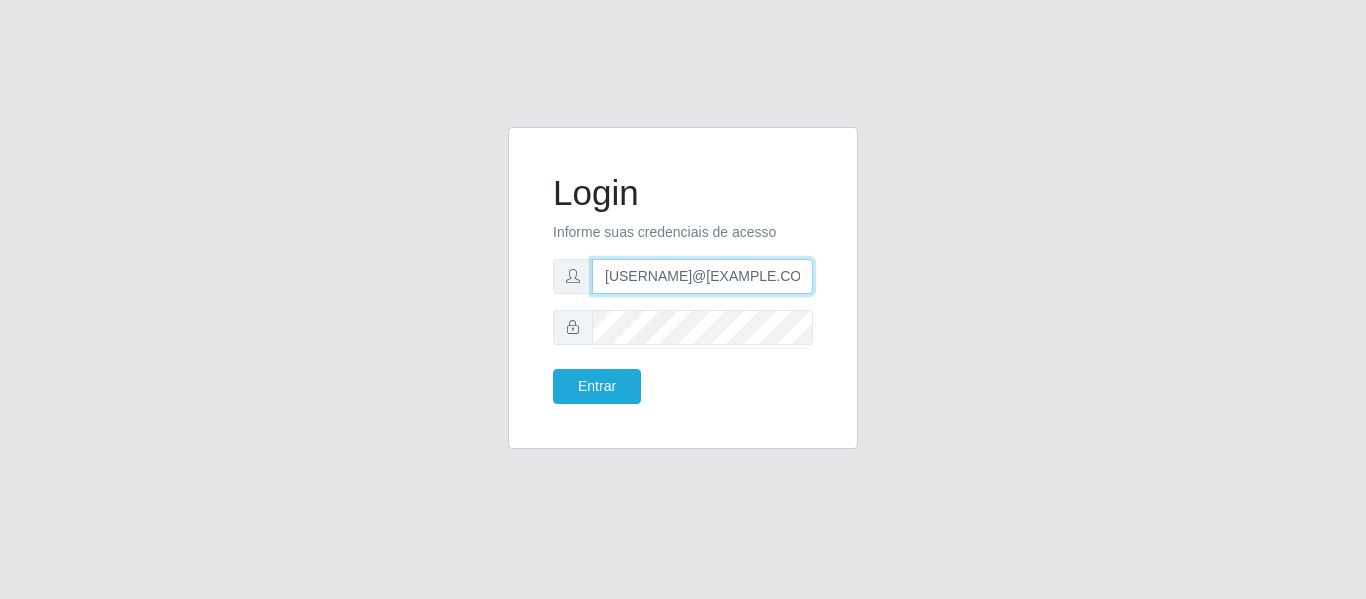 click on "[USERNAME]@[EXAMPLE.COM]" at bounding box center [702, 276] 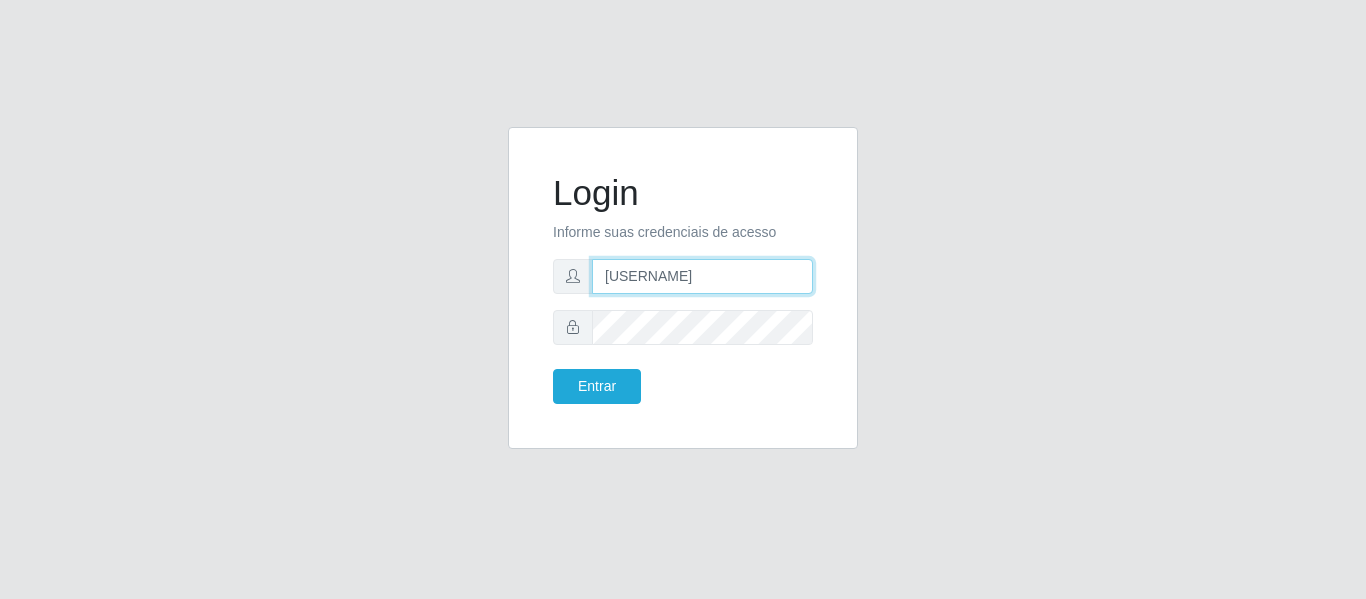 type on "j" 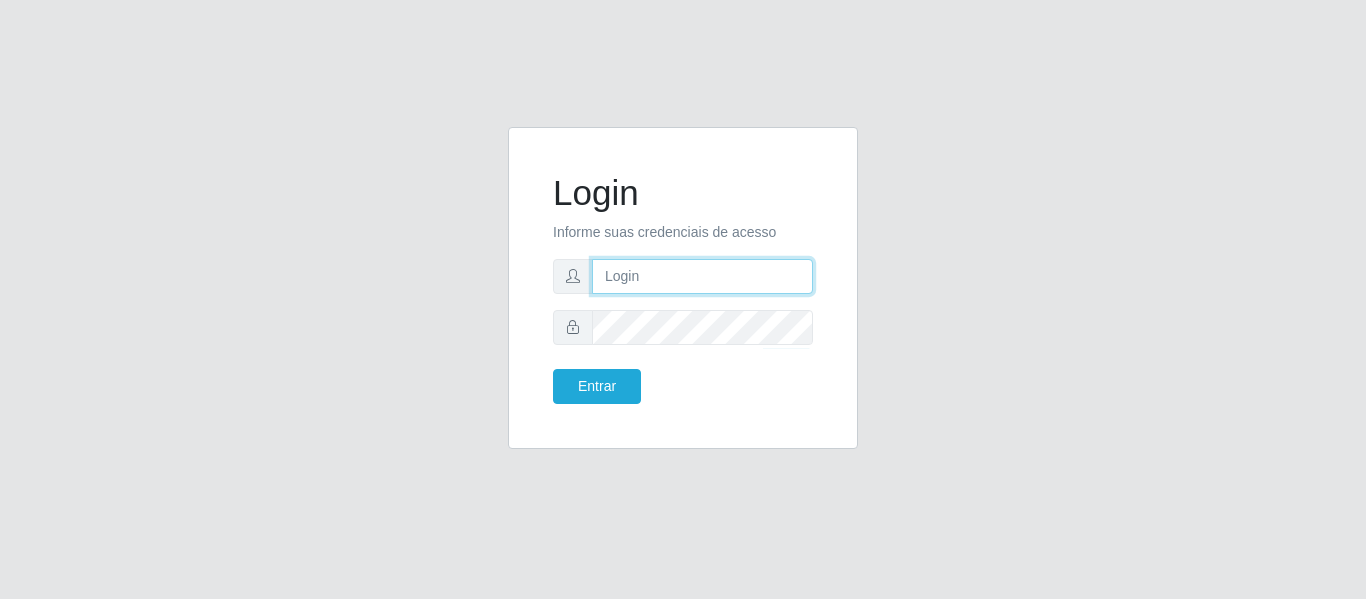 click at bounding box center [702, 276] 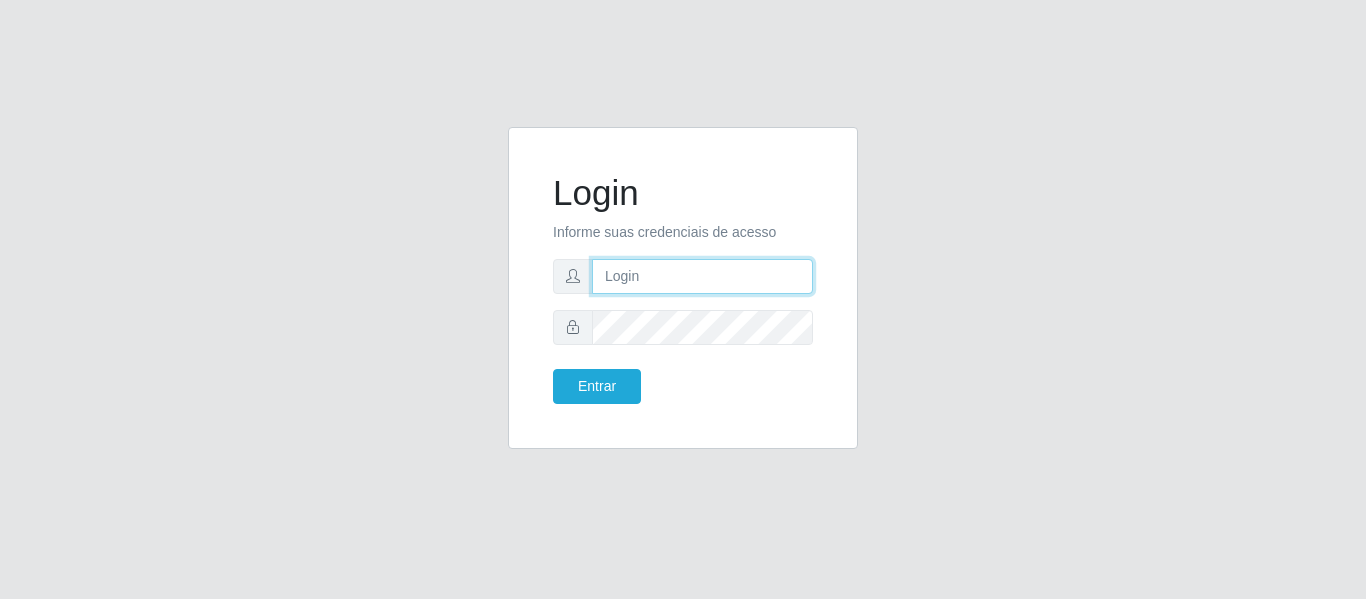 type on "[USERNAME]@[EXAMPLE.COM]" 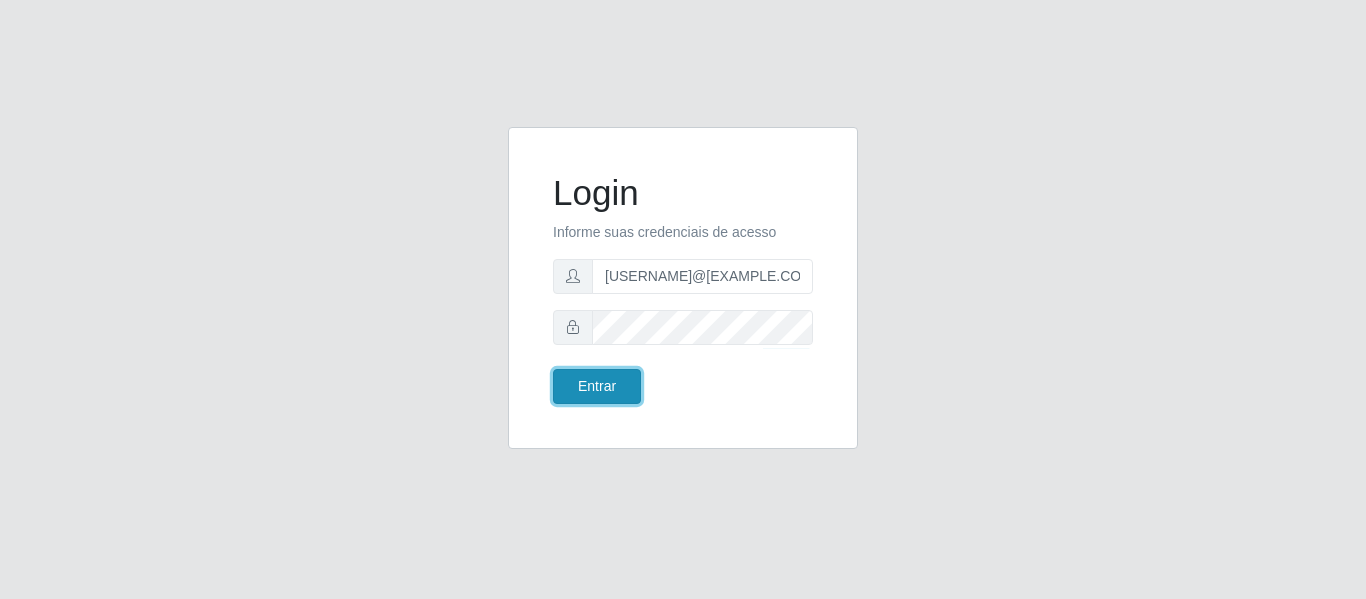 click on "Entrar" at bounding box center (597, 386) 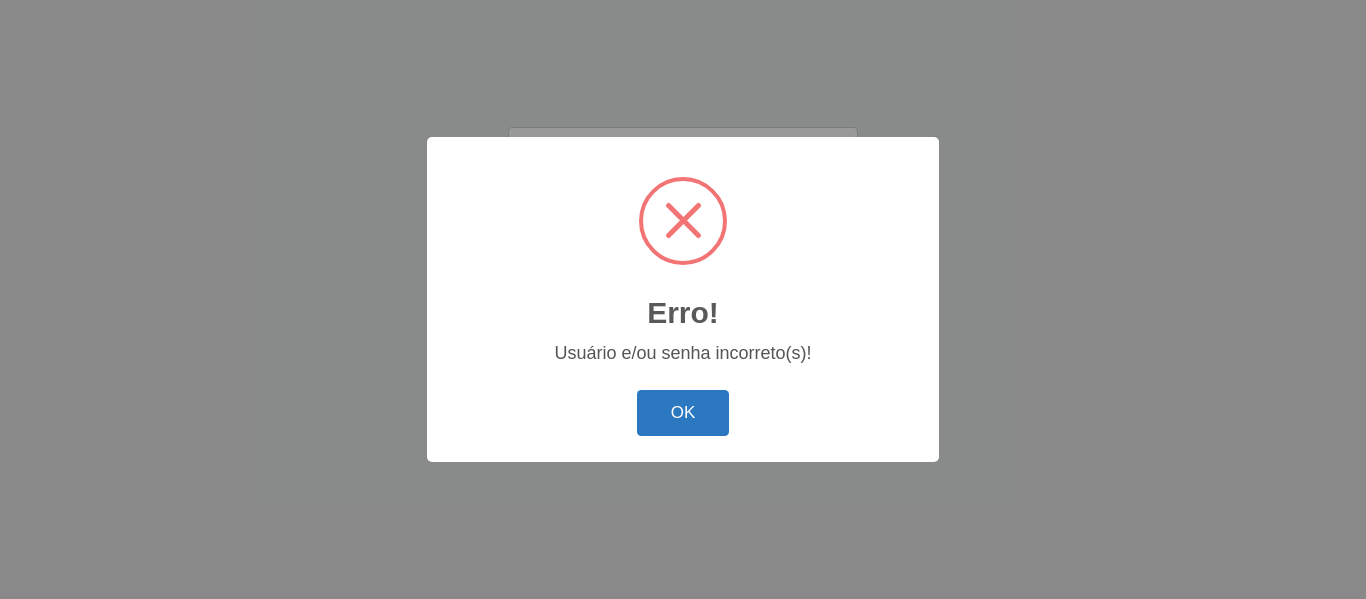 click on "OK" at bounding box center [683, 413] 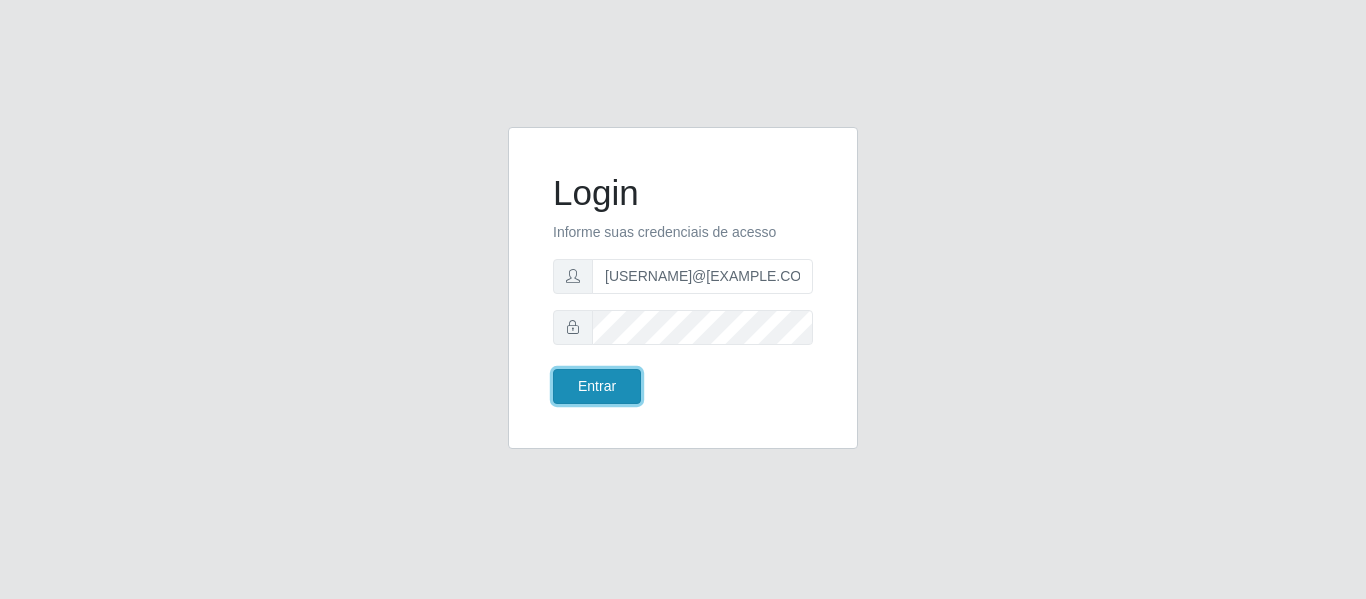 click on "Entrar" at bounding box center (597, 386) 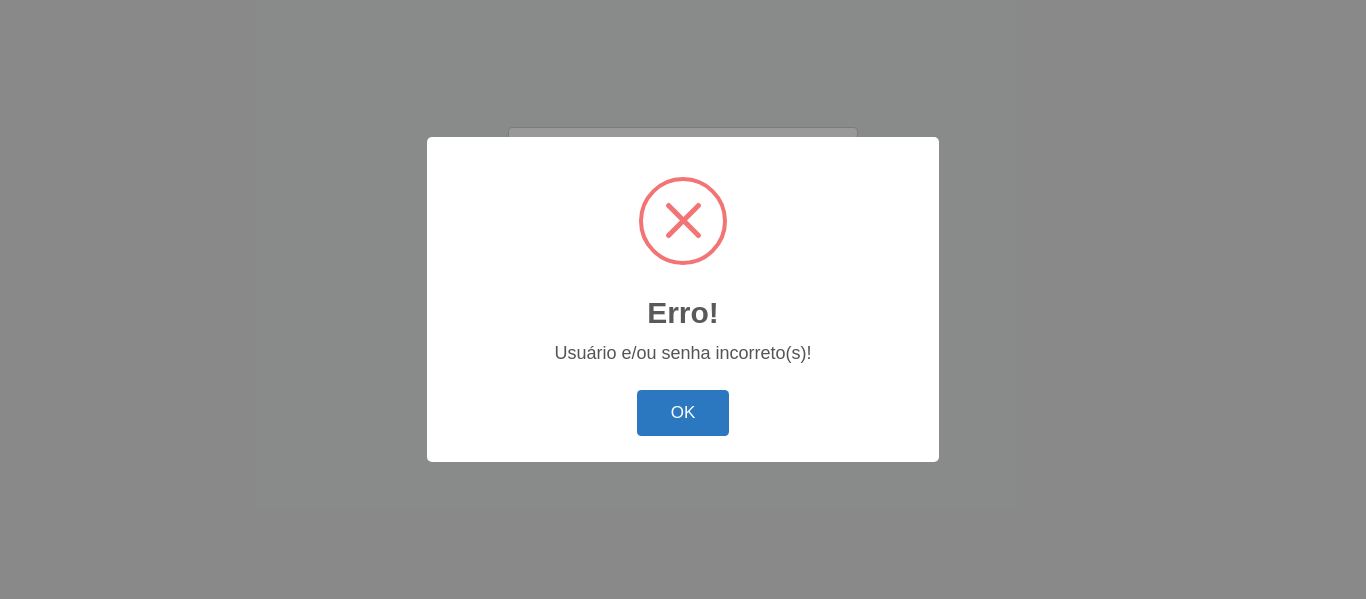 click on "OK" at bounding box center [683, 413] 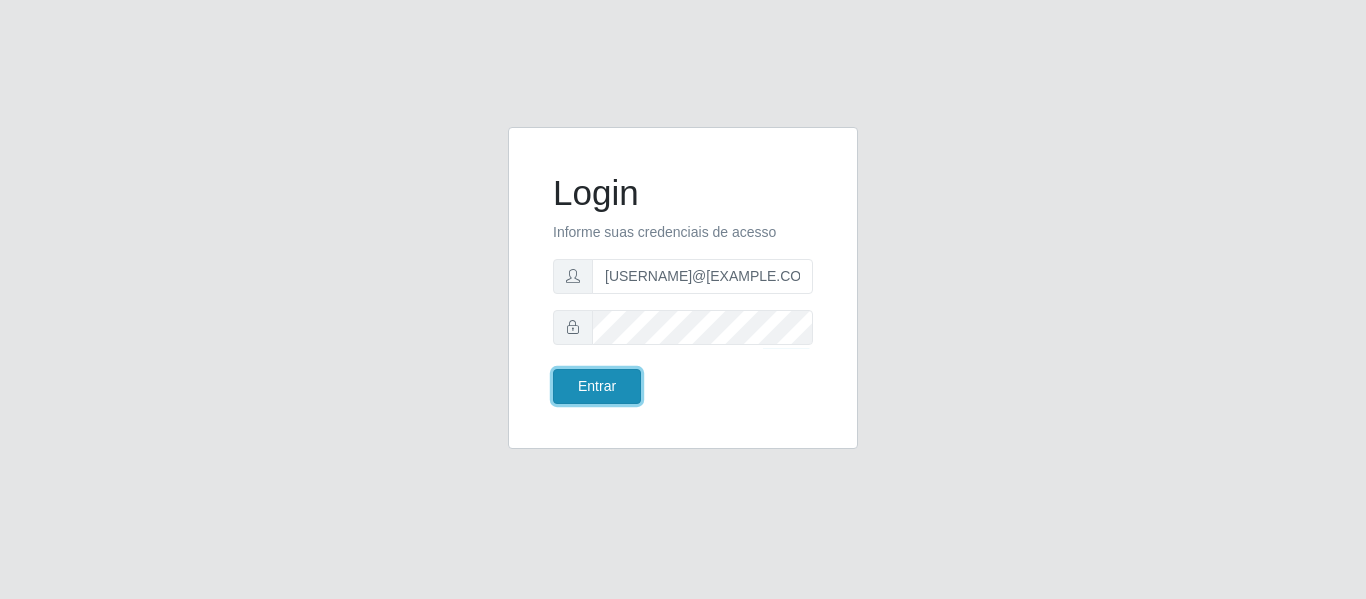 click on "Entrar" at bounding box center (597, 386) 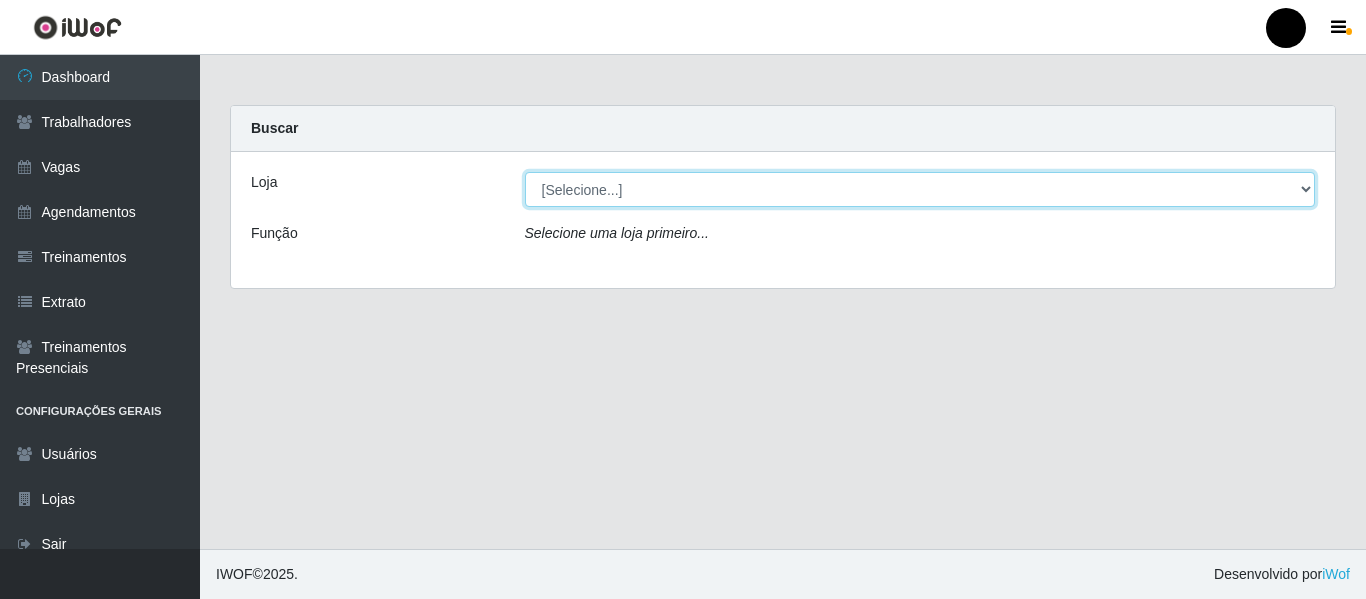 click on "[Selecione...] SuperFácil Atacado - Emaús SuperFácil Atacado - Rodoviária SuperFácil Atacado - São Gonçalo do Amarante" at bounding box center [920, 189] 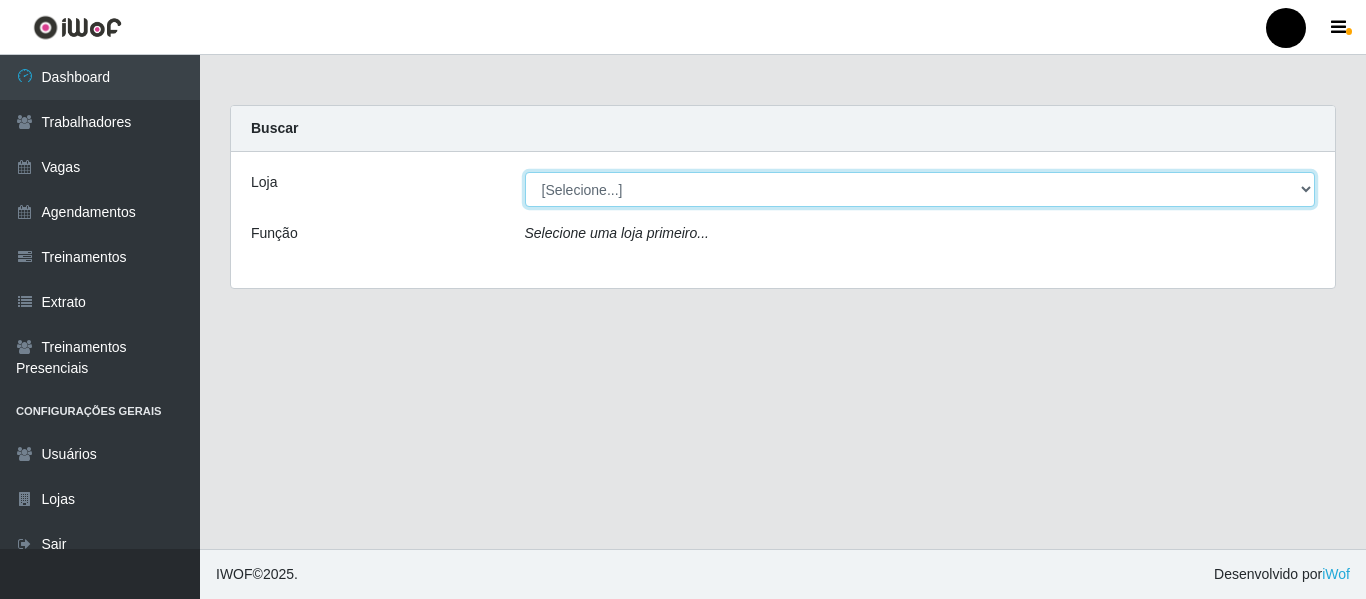 select on "408" 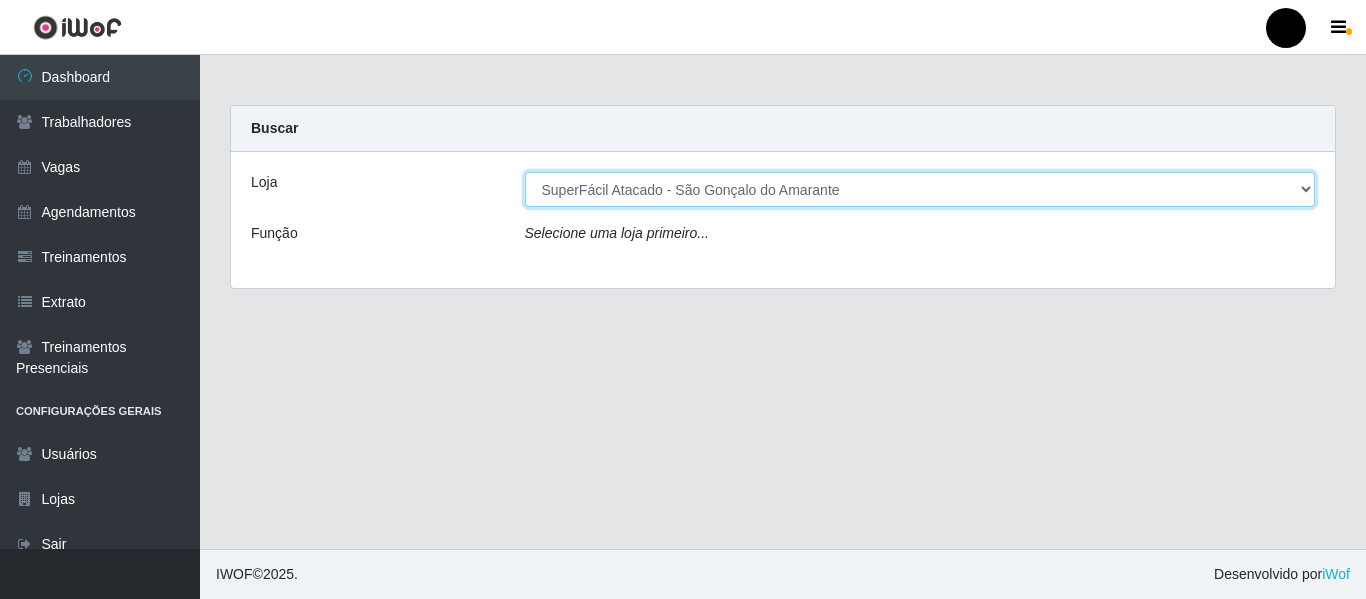 click on "[Selecione...] SuperFácil Atacado - Emaús SuperFácil Atacado - Rodoviária SuperFácil Atacado - São Gonçalo do Amarante" at bounding box center (920, 189) 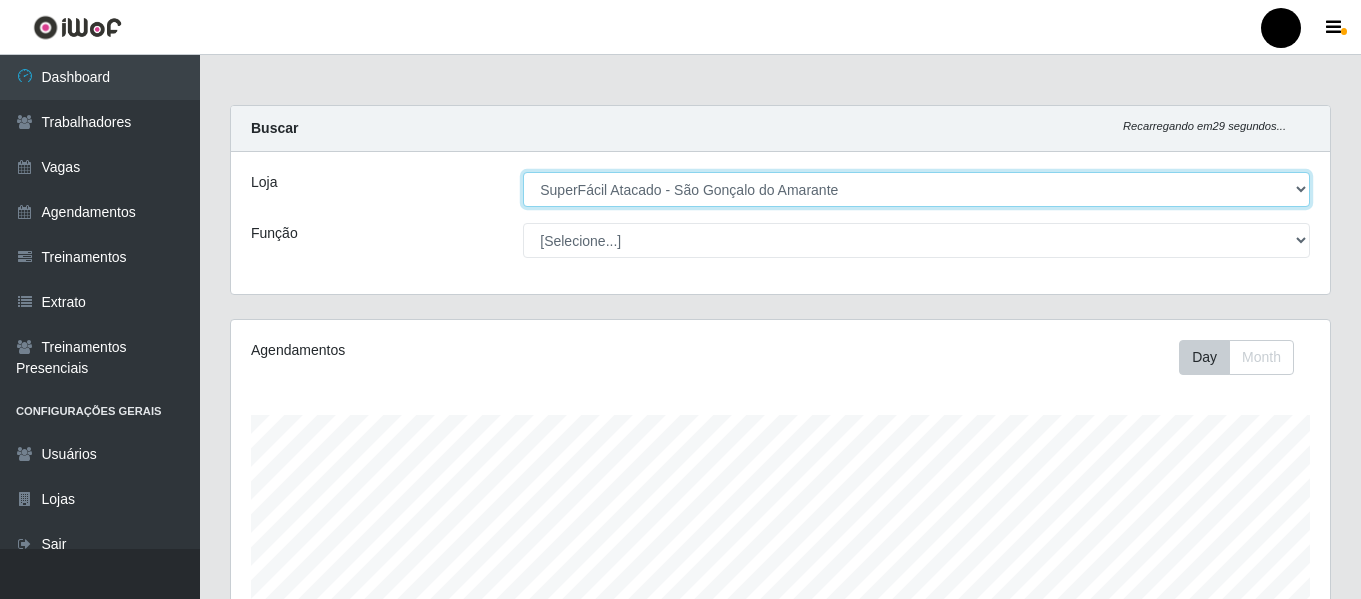 scroll, scrollTop: 999585, scrollLeft: 998901, axis: both 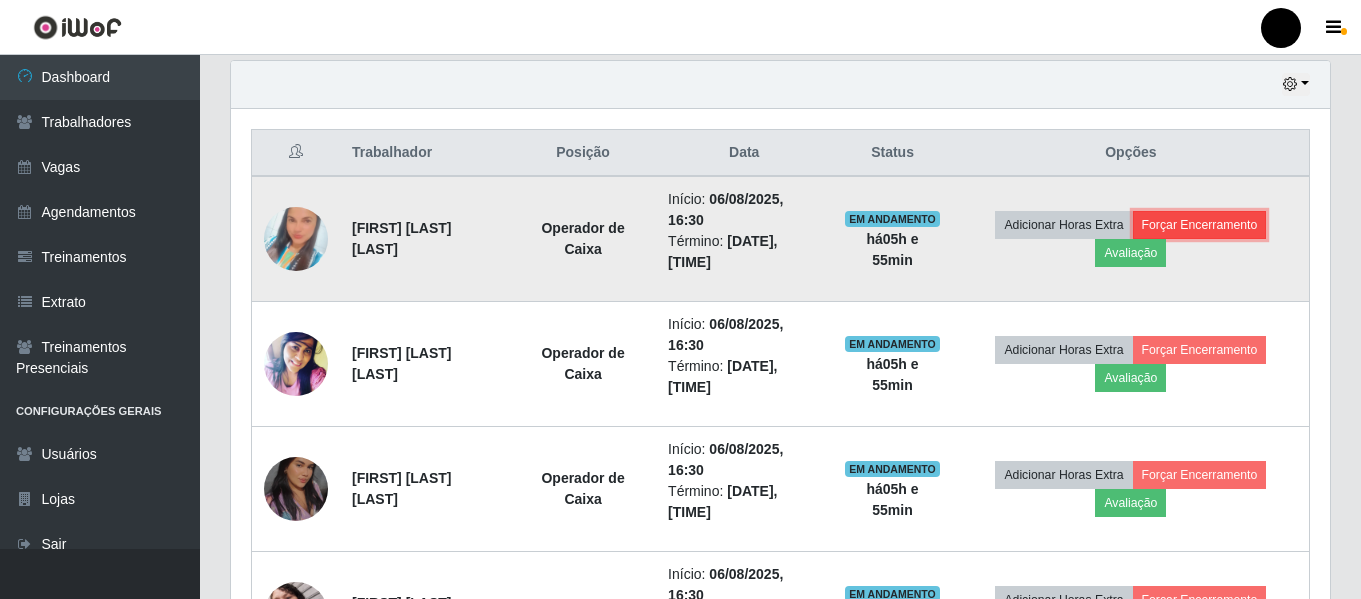 click on "Forçar Encerramento" at bounding box center [1200, 225] 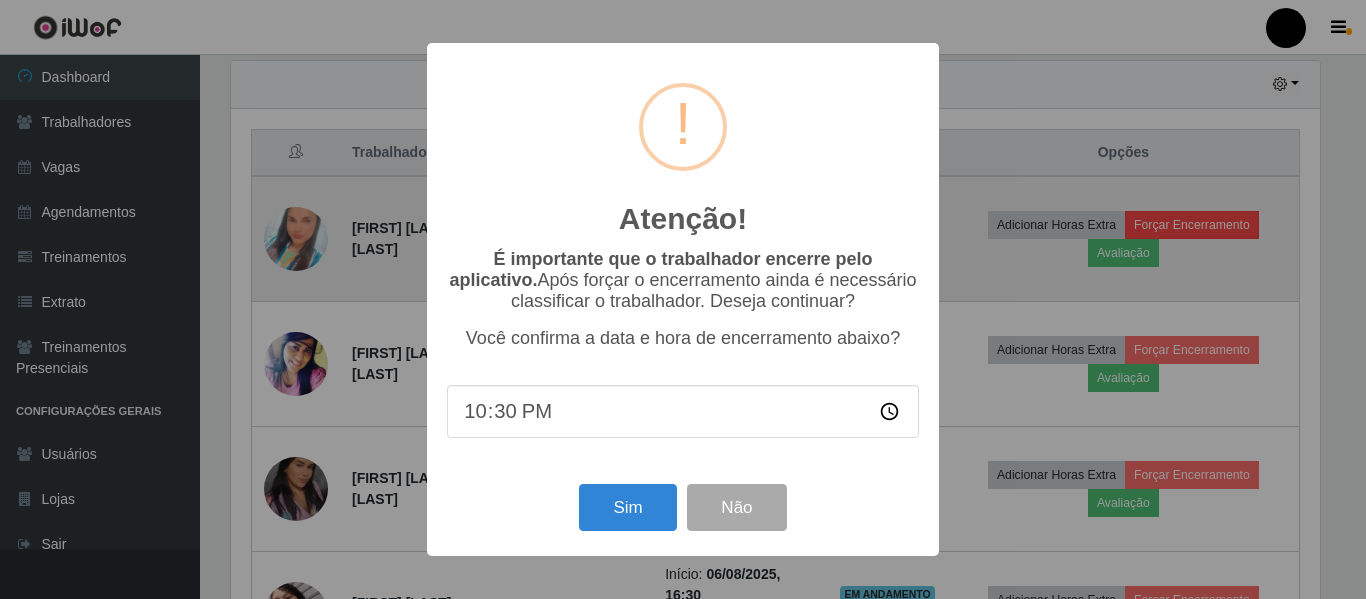 scroll, scrollTop: 999585, scrollLeft: 998911, axis: both 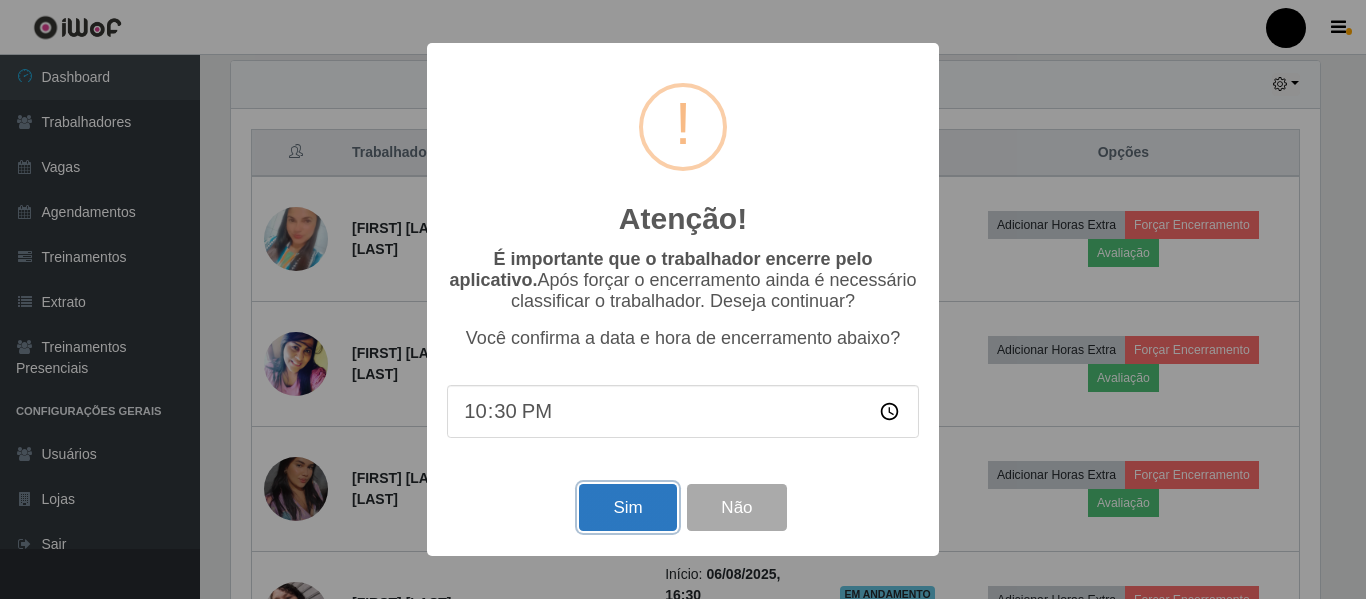 click on "Sim" at bounding box center (627, 507) 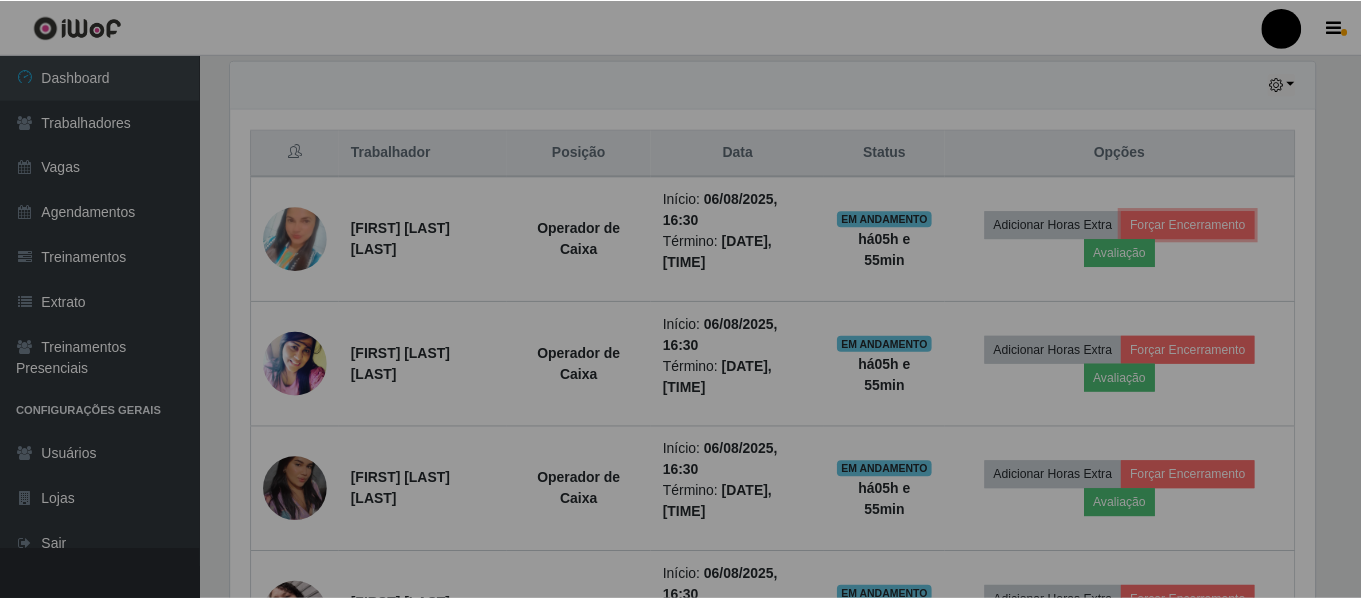 scroll, scrollTop: 999585, scrollLeft: 998901, axis: both 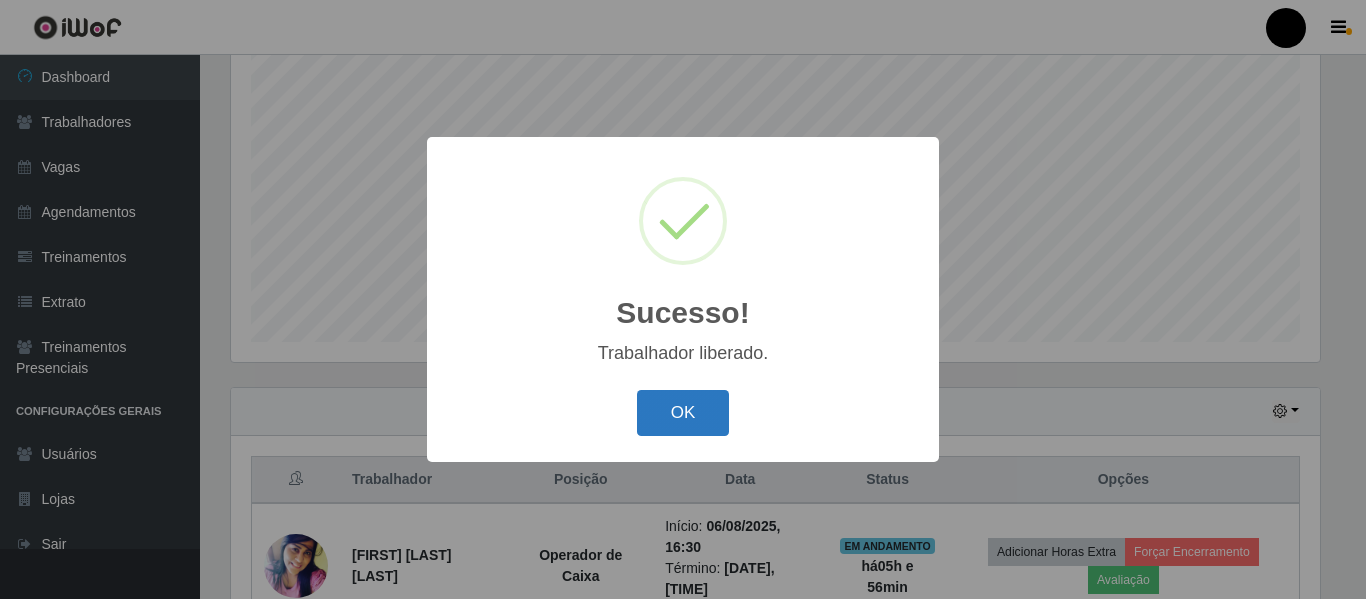 click on "OK" at bounding box center (683, 413) 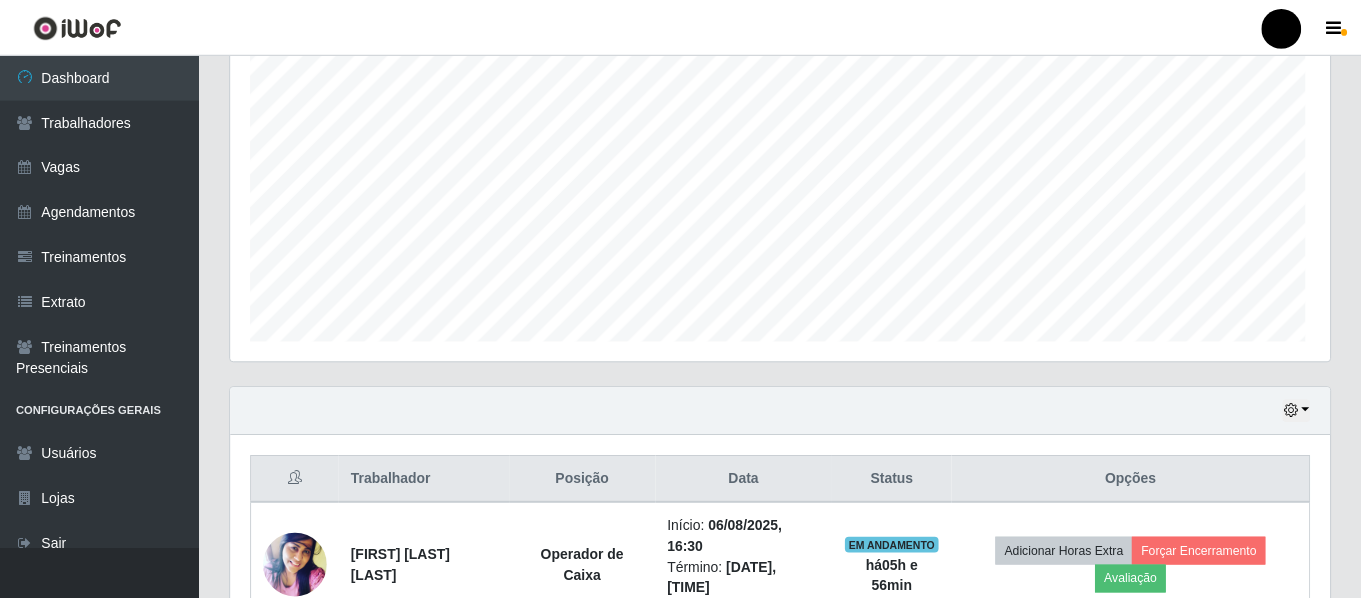 scroll, scrollTop: 999585, scrollLeft: 998901, axis: both 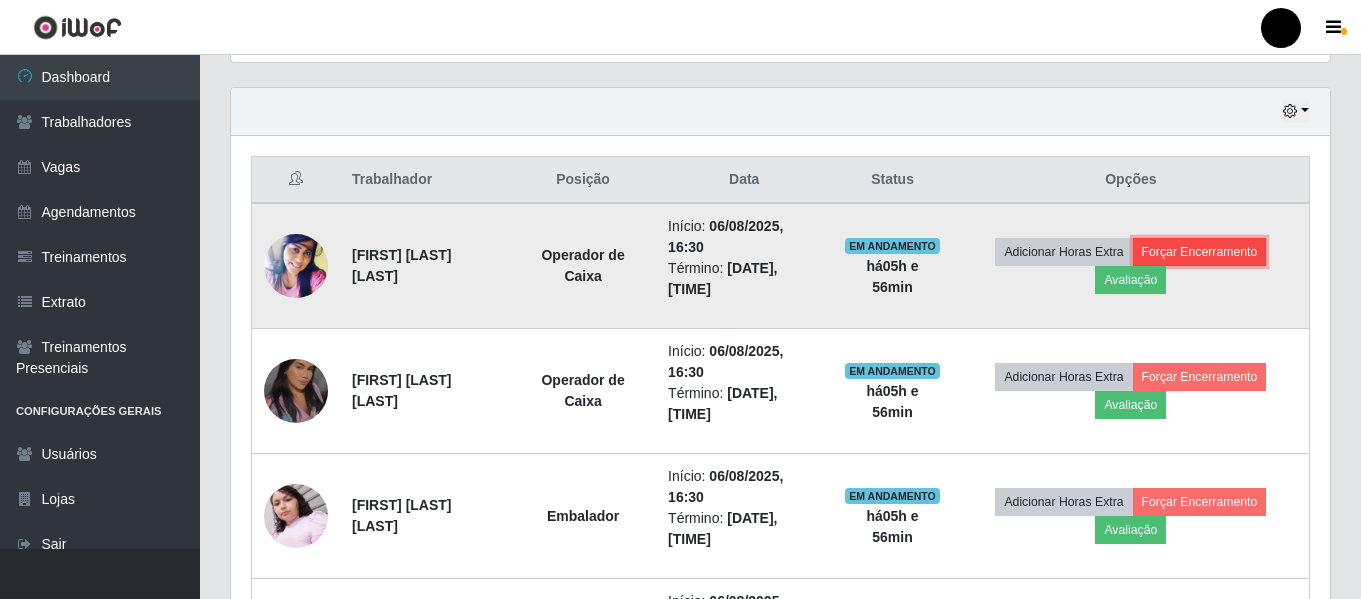 click on "Forçar Encerramento" at bounding box center (1200, 252) 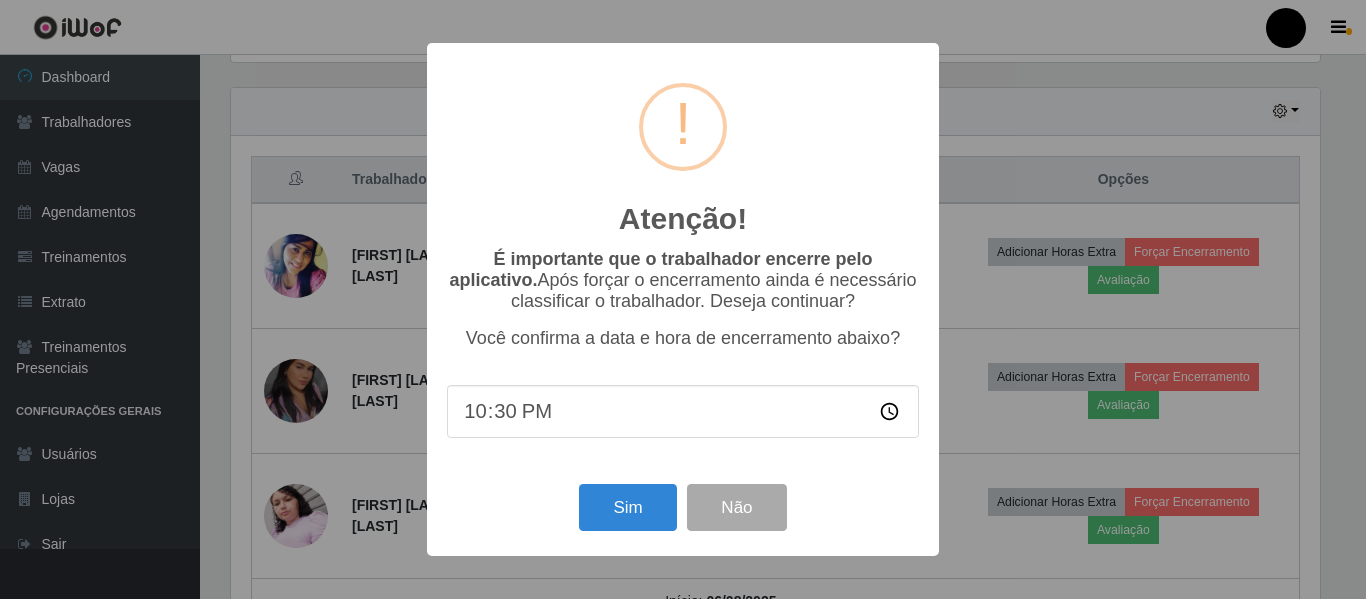 scroll, scrollTop: 999585, scrollLeft: 998911, axis: both 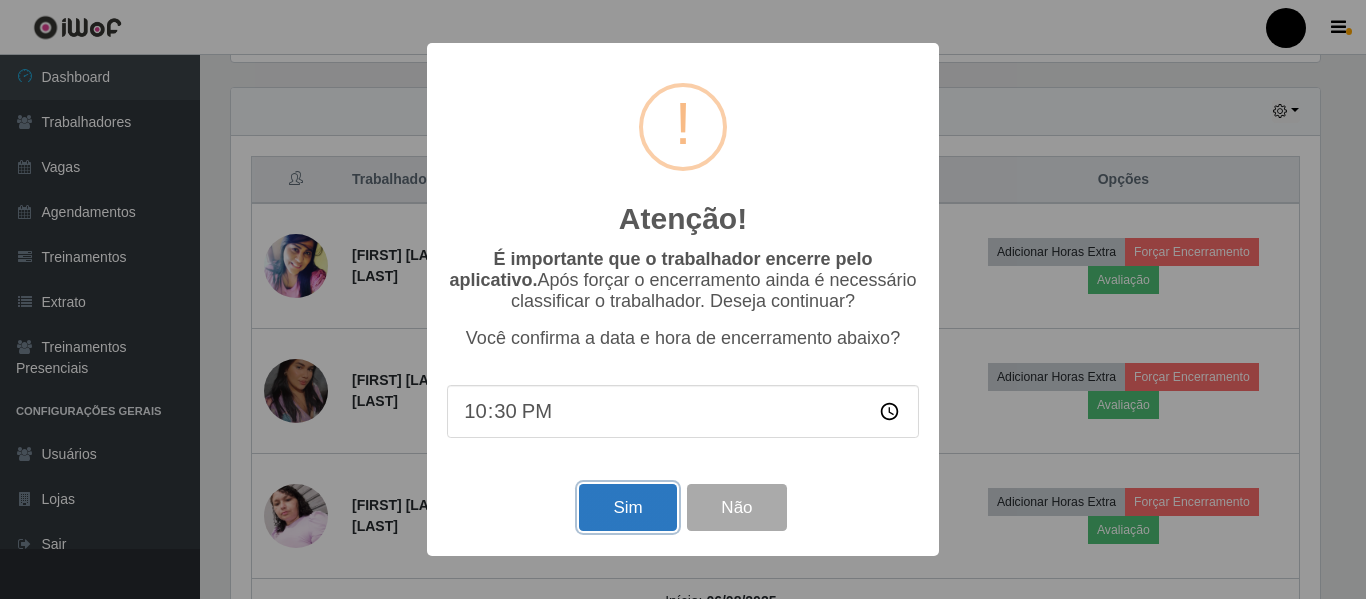 click on "Sim" at bounding box center (627, 507) 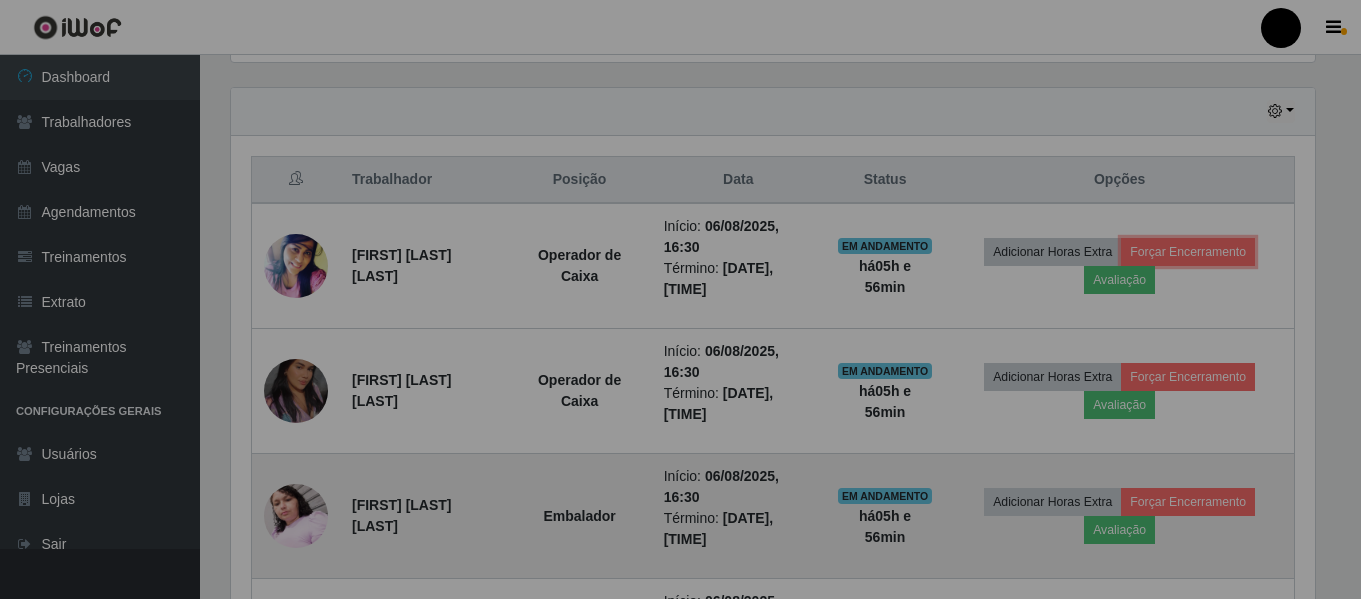scroll, scrollTop: 999585, scrollLeft: 998901, axis: both 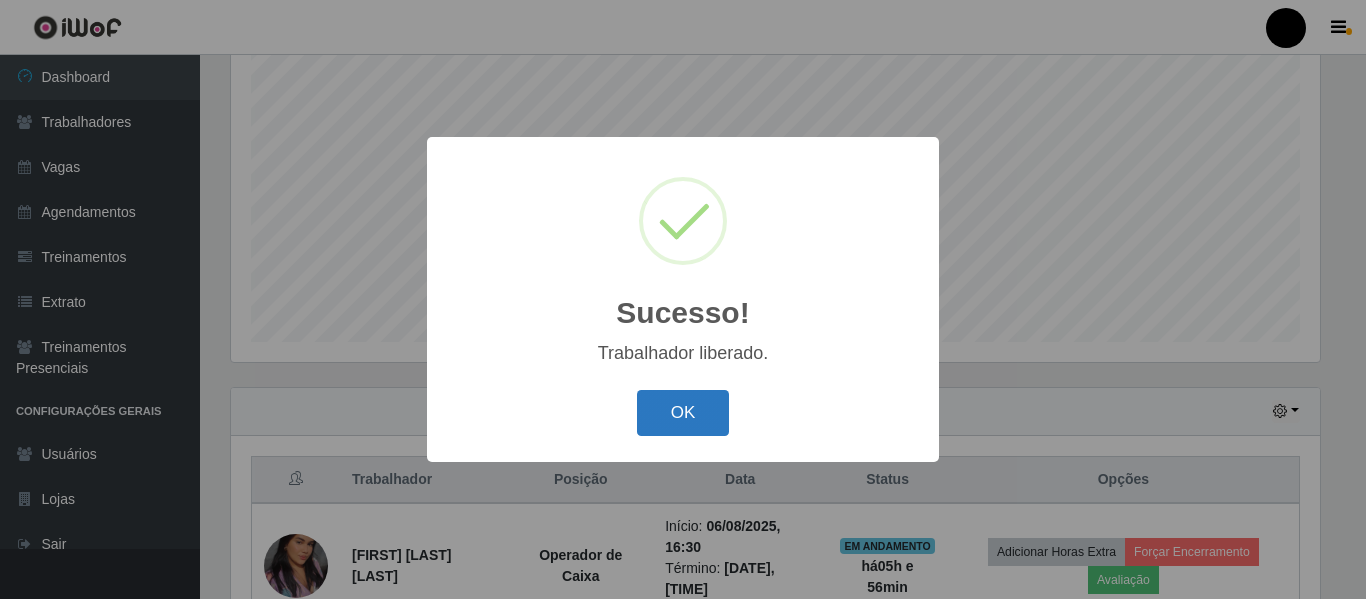 click on "OK" at bounding box center (683, 413) 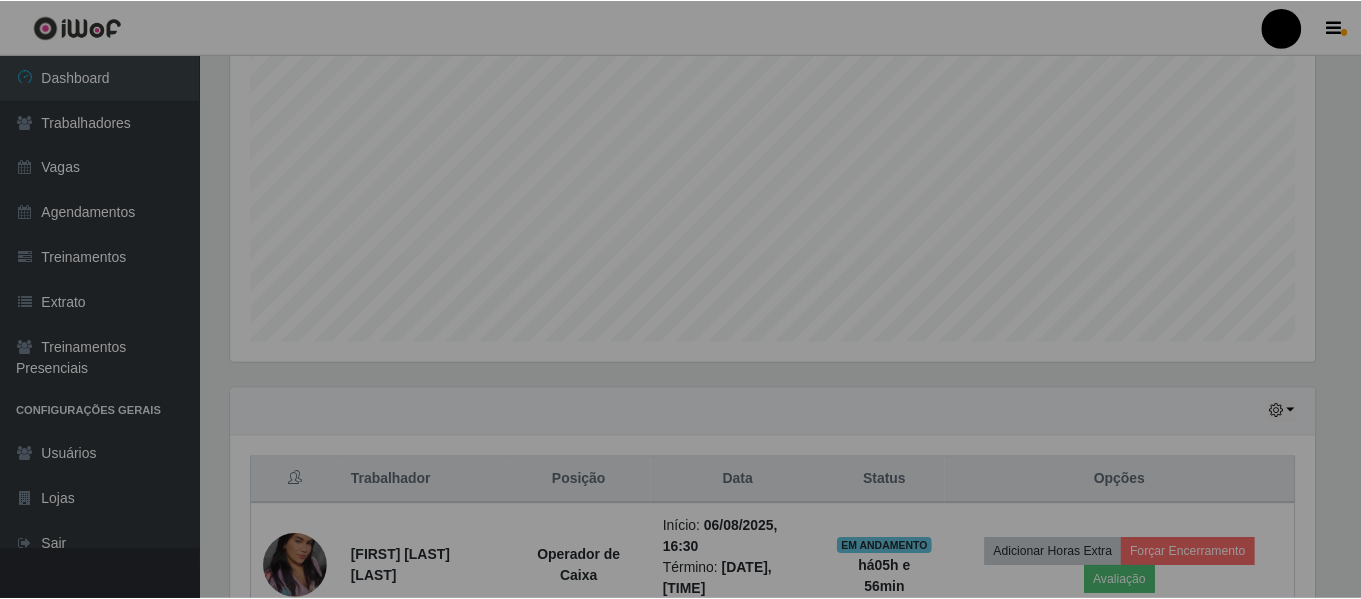 scroll, scrollTop: 999585, scrollLeft: 998901, axis: both 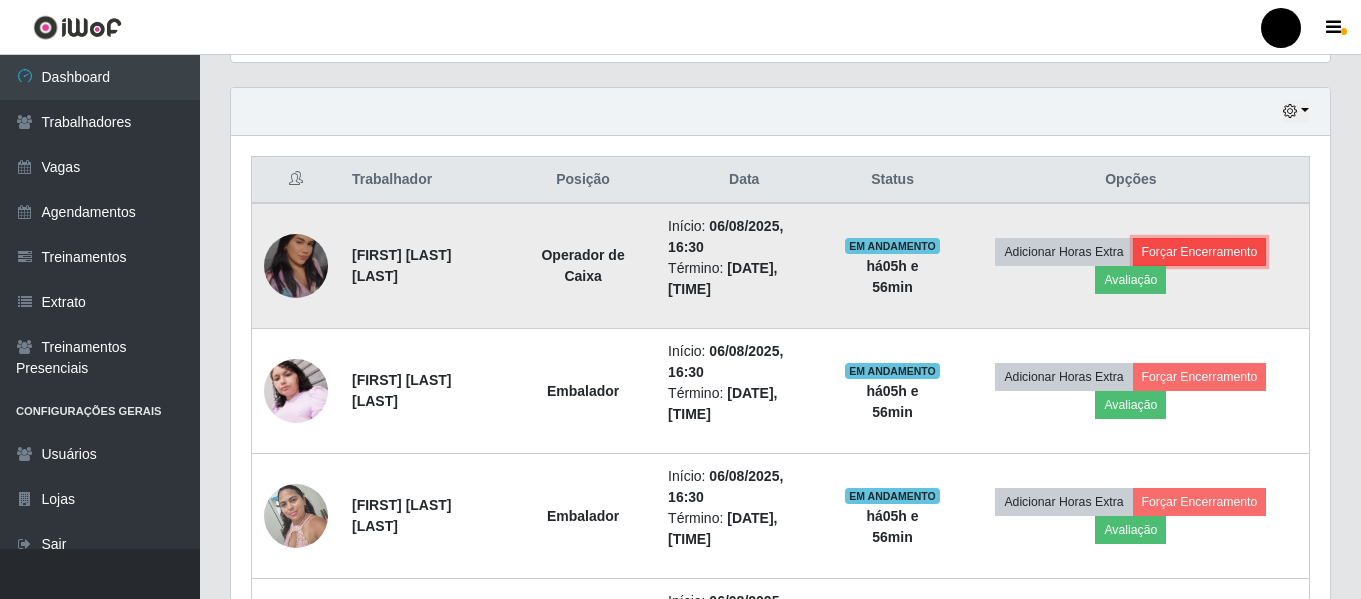 click on "Forçar Encerramento" at bounding box center [1200, 252] 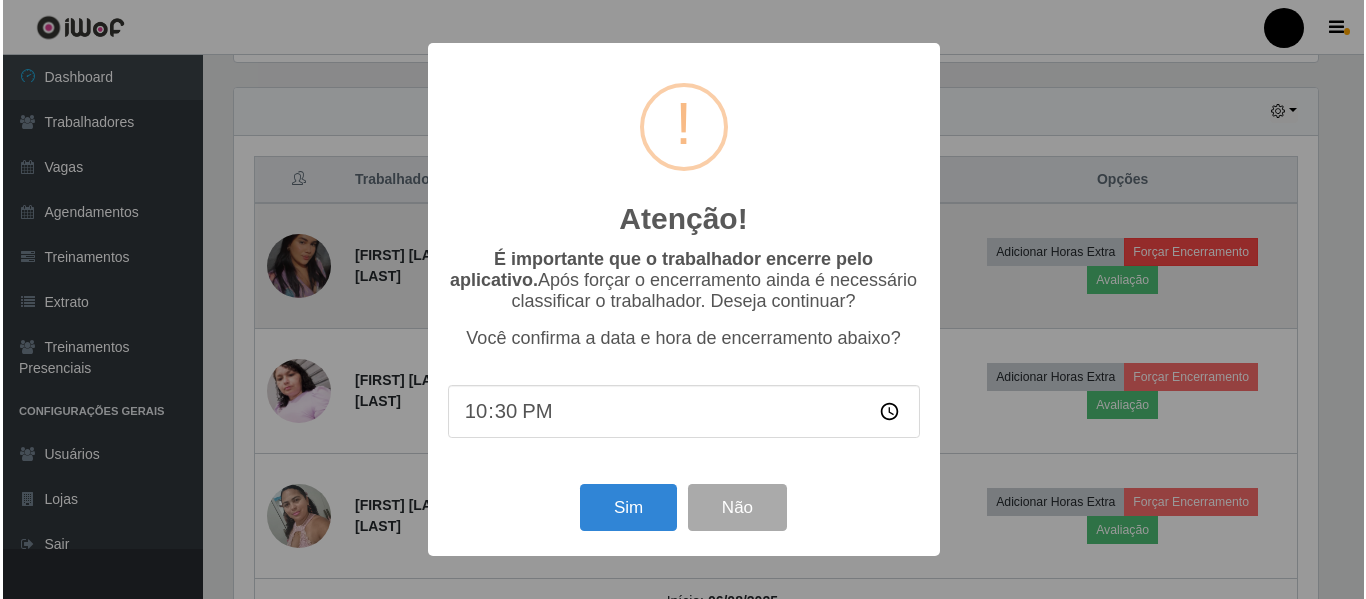 scroll, scrollTop: 999585, scrollLeft: 998911, axis: both 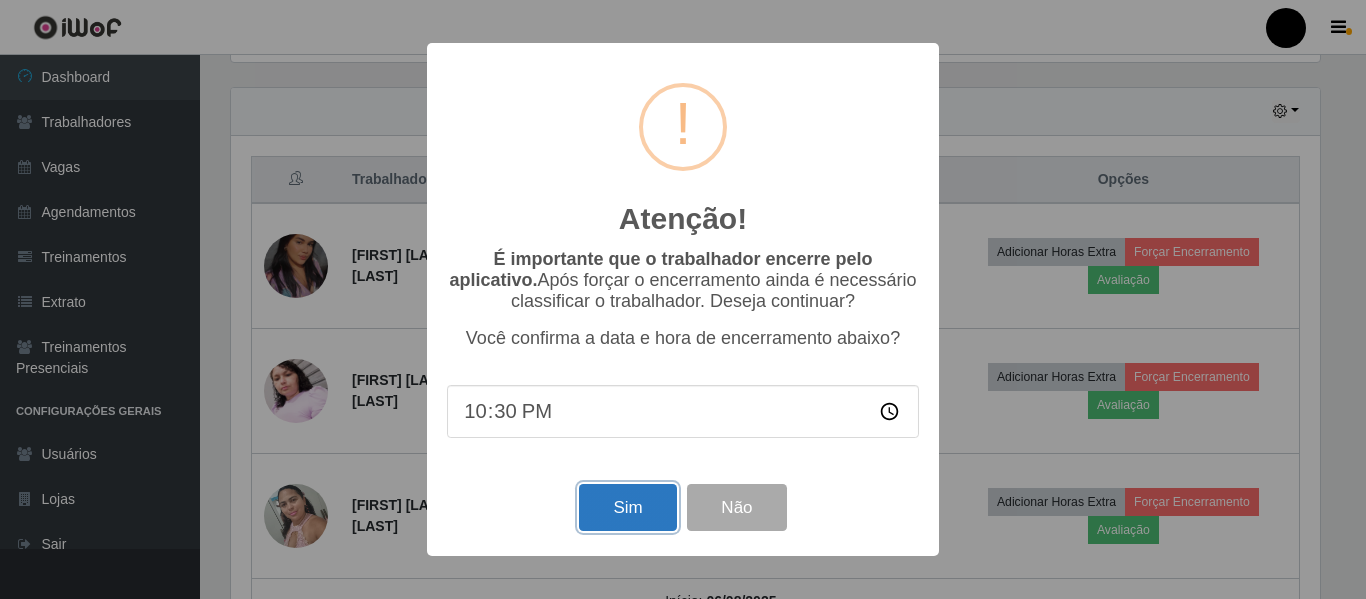 click on "Sim" at bounding box center (627, 507) 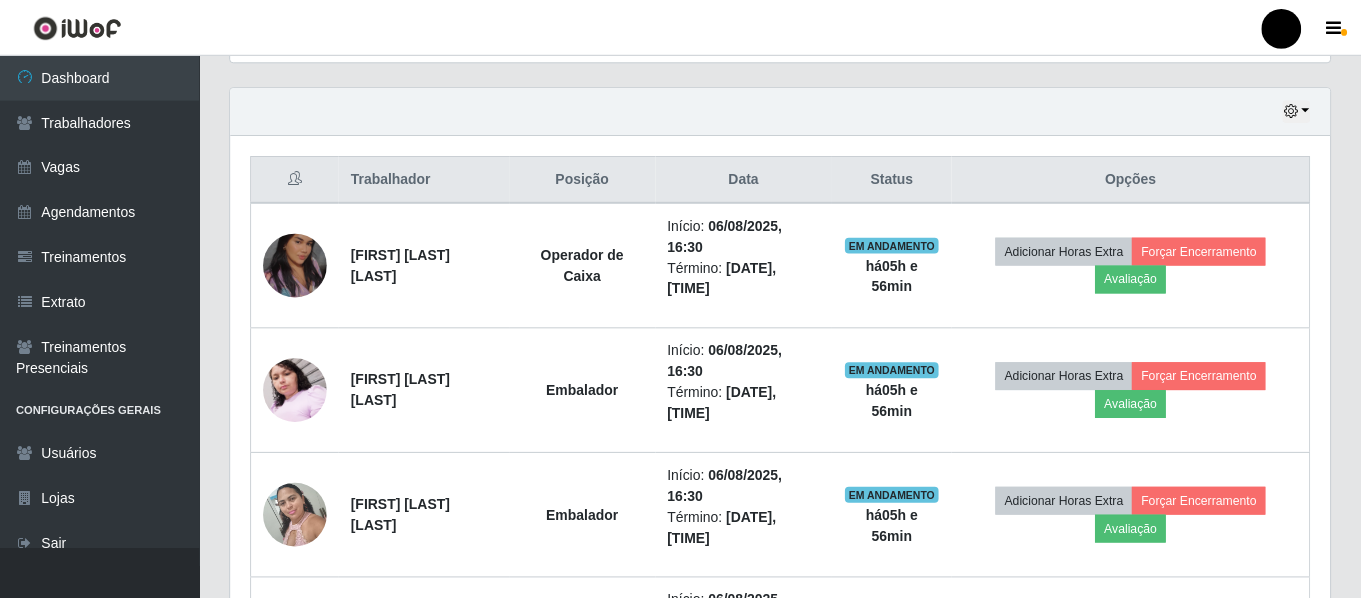 scroll, scrollTop: 999585, scrollLeft: 998901, axis: both 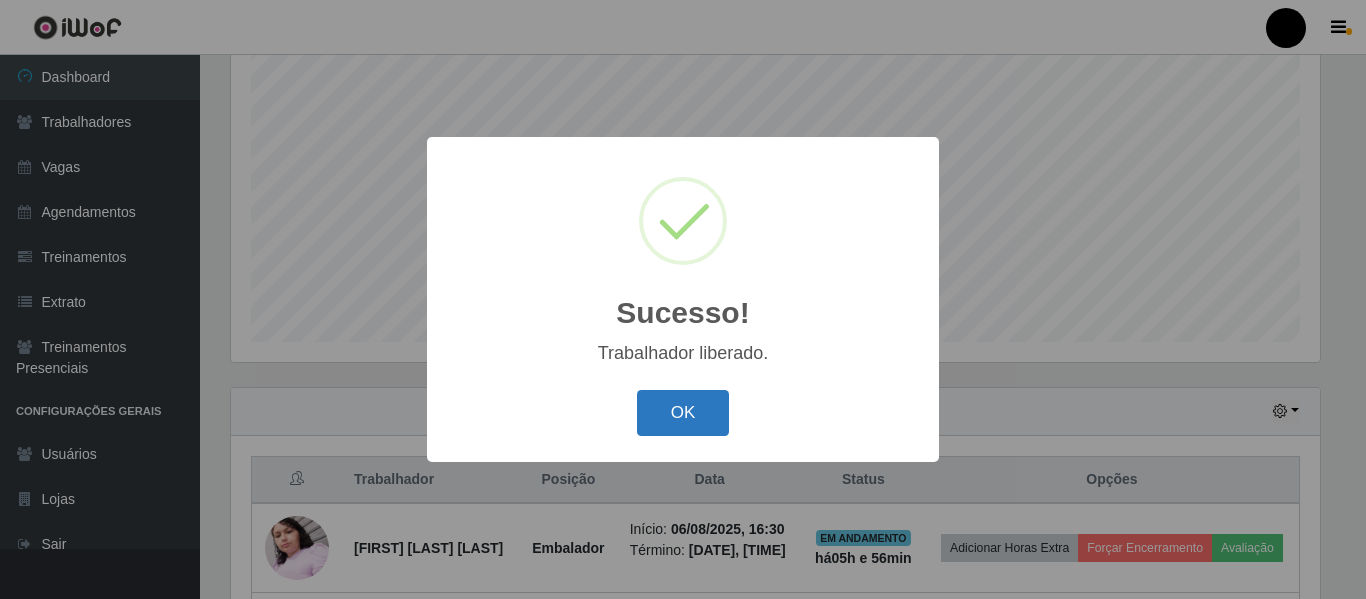 click on "OK" at bounding box center [683, 413] 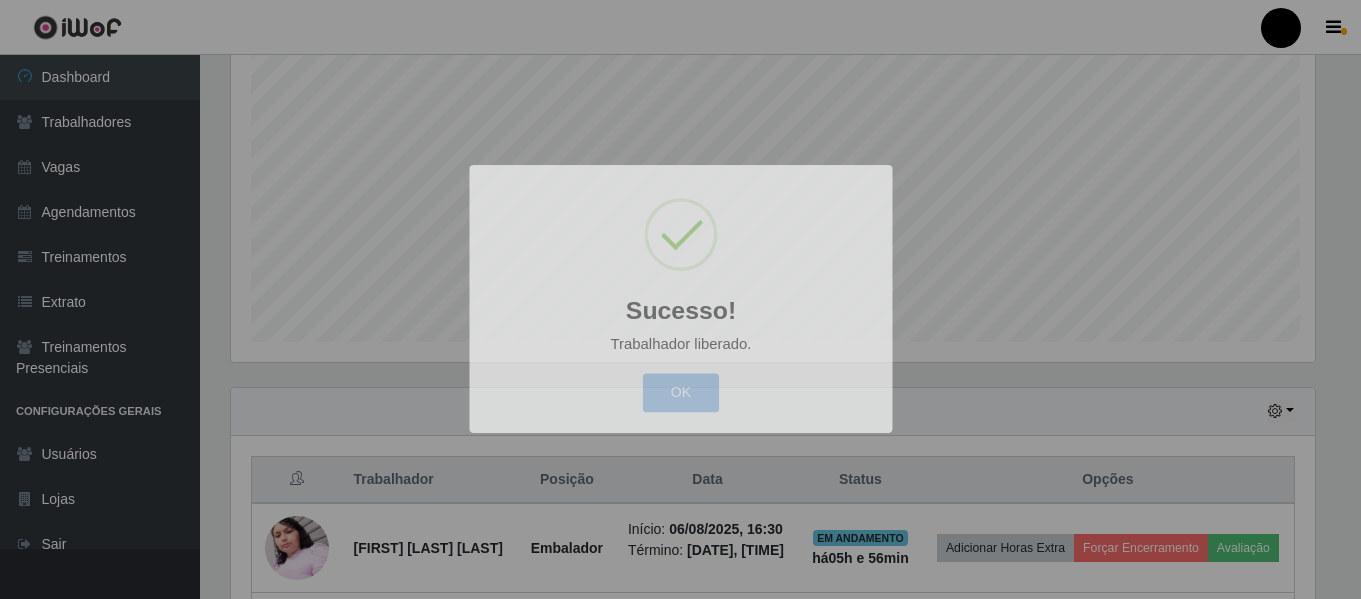 scroll 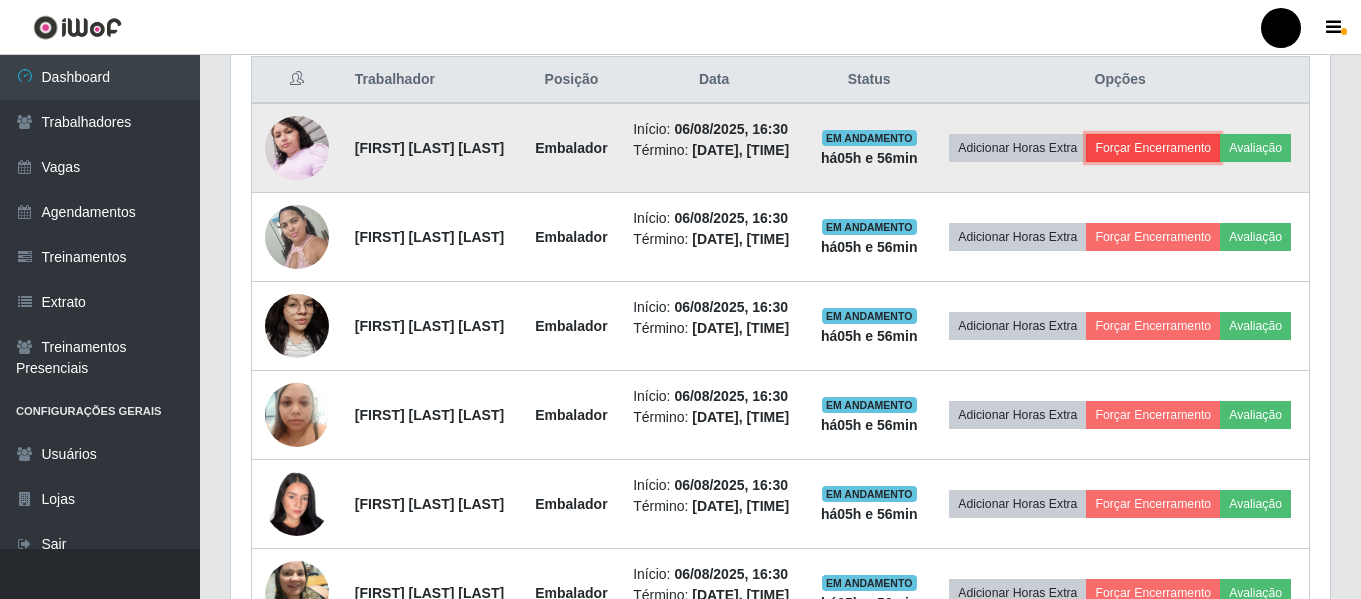 click on "Forçar Encerramento" at bounding box center [1153, 148] 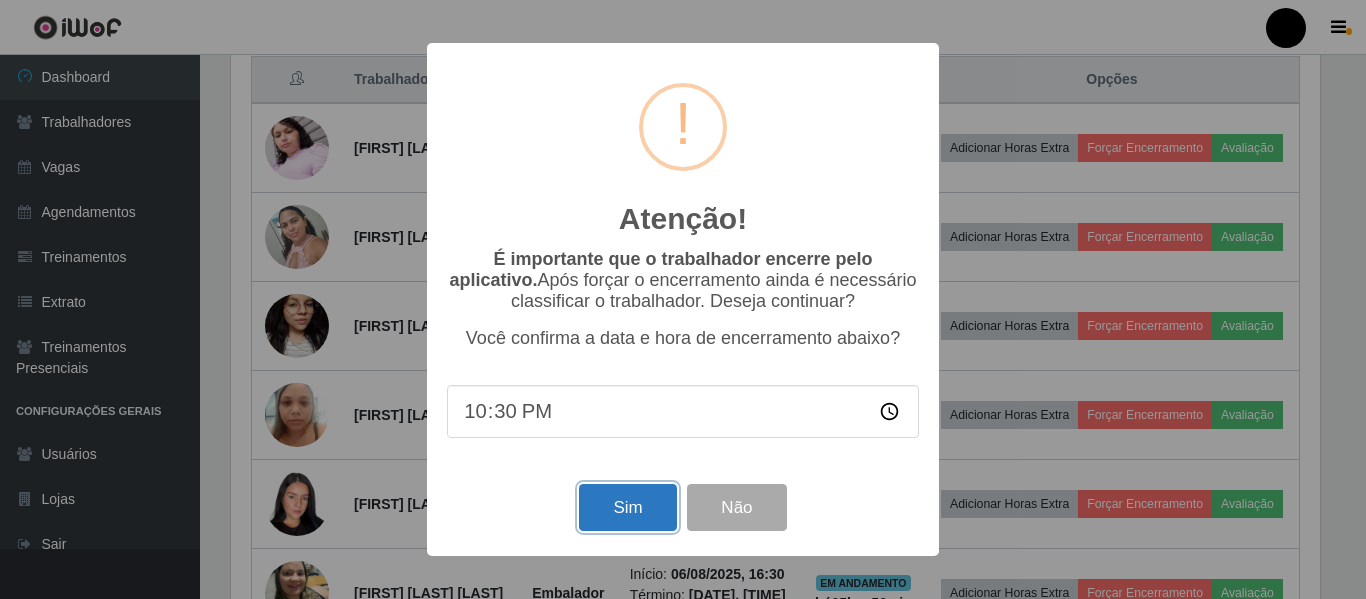 click on "Sim" at bounding box center (627, 507) 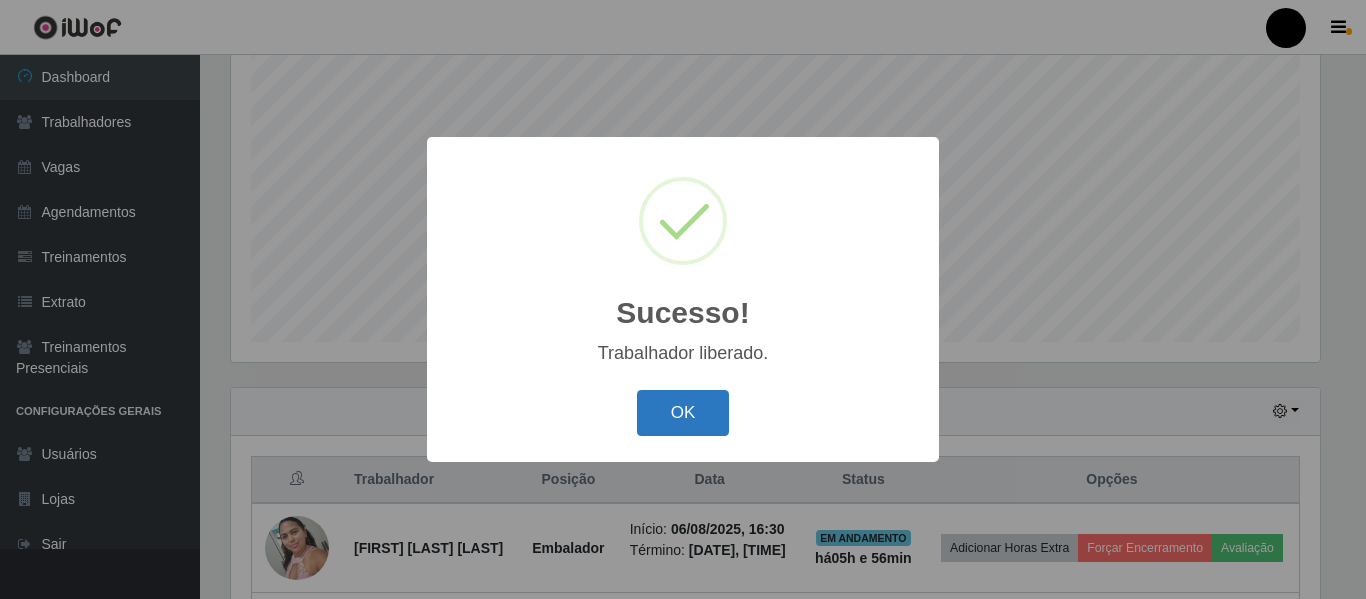 click on "OK" at bounding box center (683, 413) 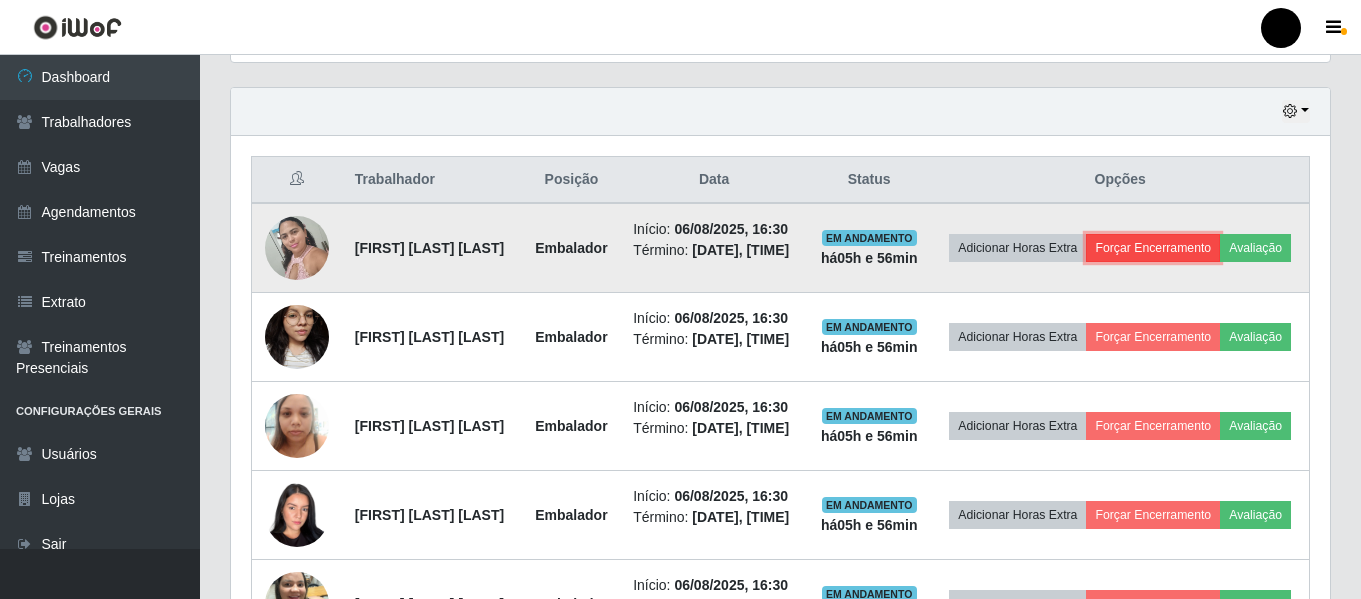 click on "Forçar Encerramento" at bounding box center (1153, 248) 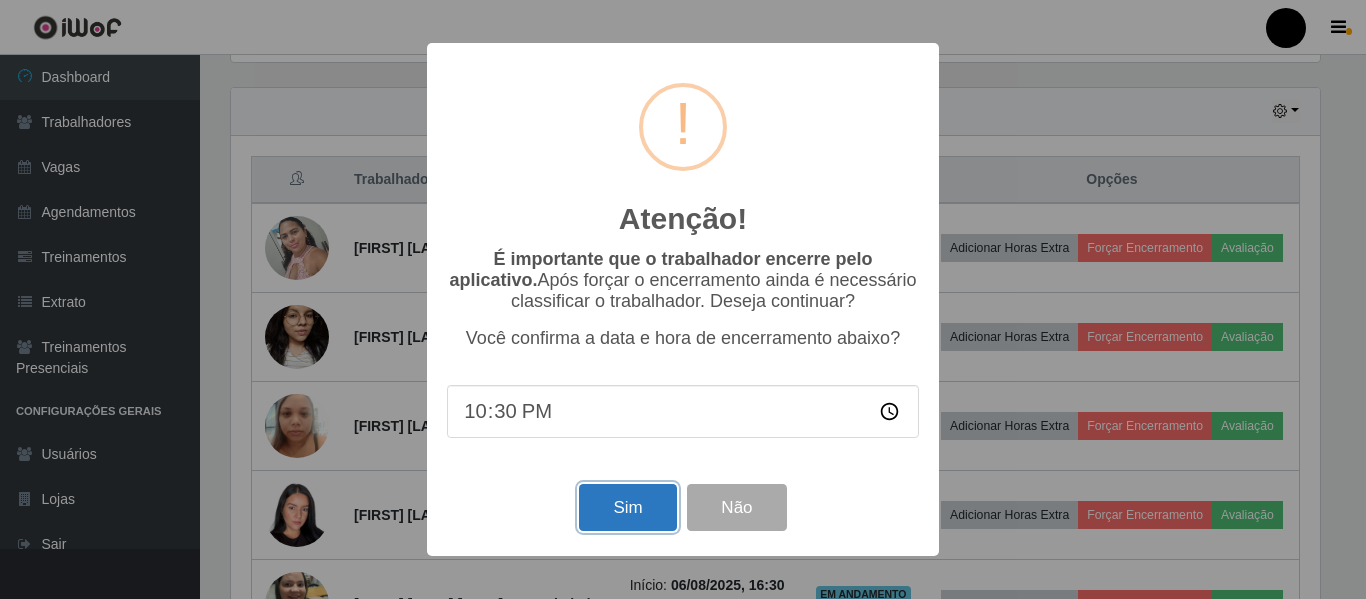 click on "Sim" at bounding box center (627, 507) 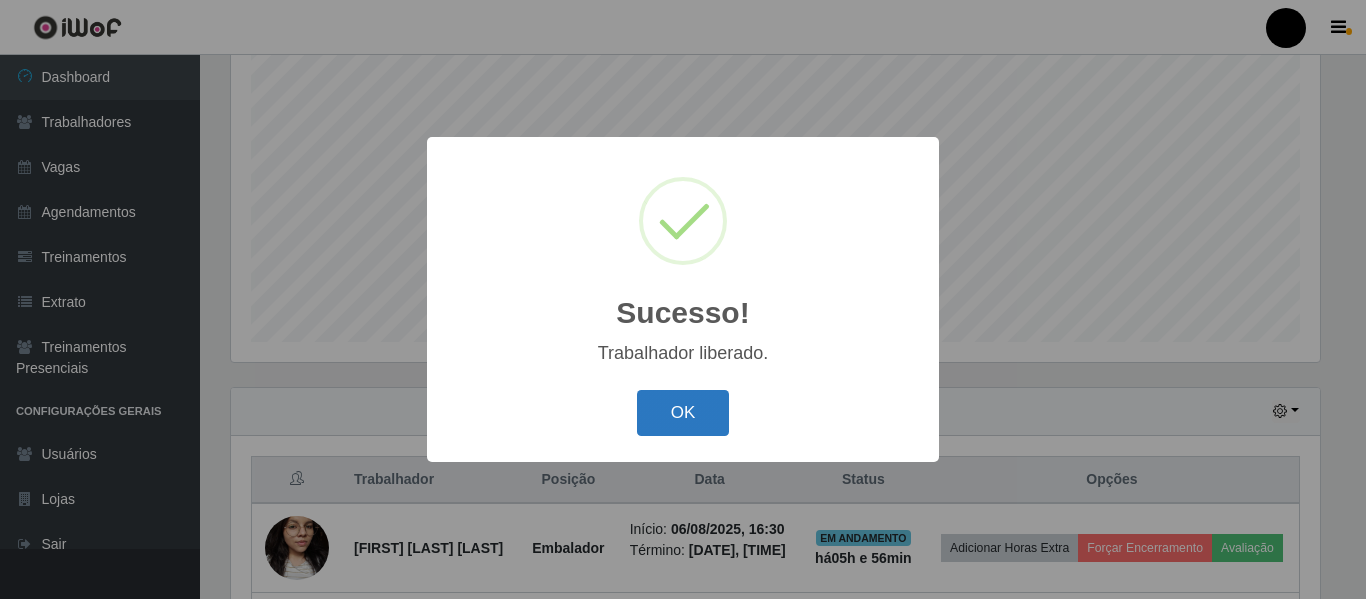 click on "OK" at bounding box center [683, 413] 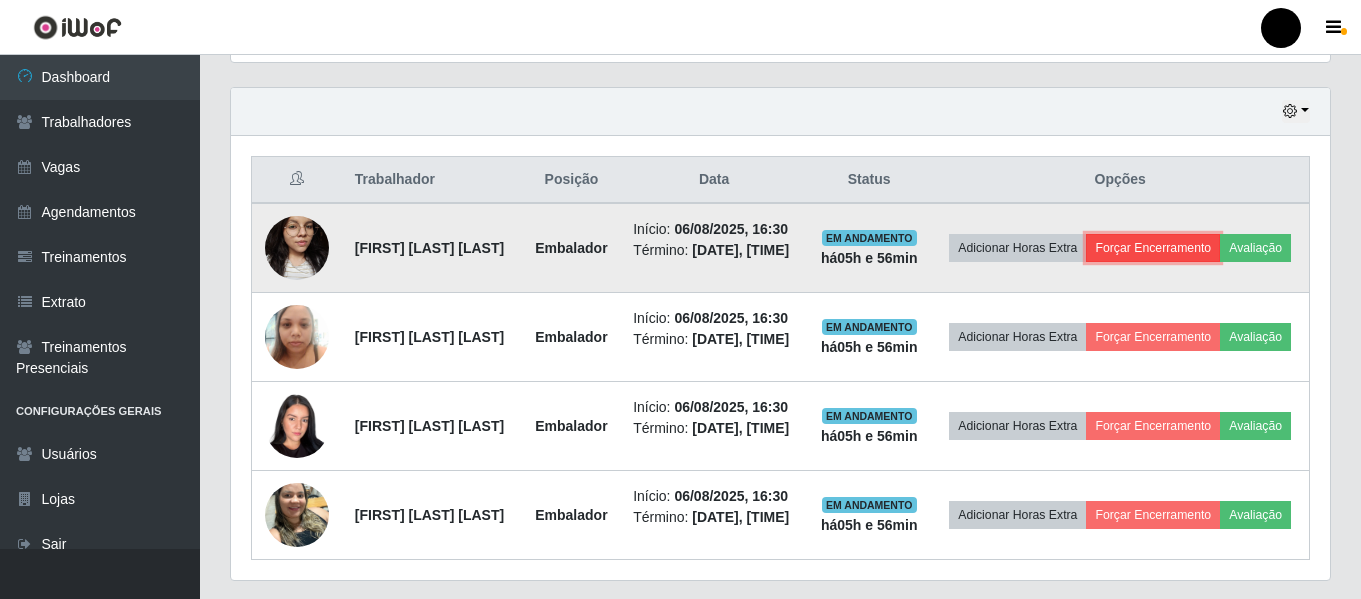 click on "Forçar Encerramento" at bounding box center [1153, 248] 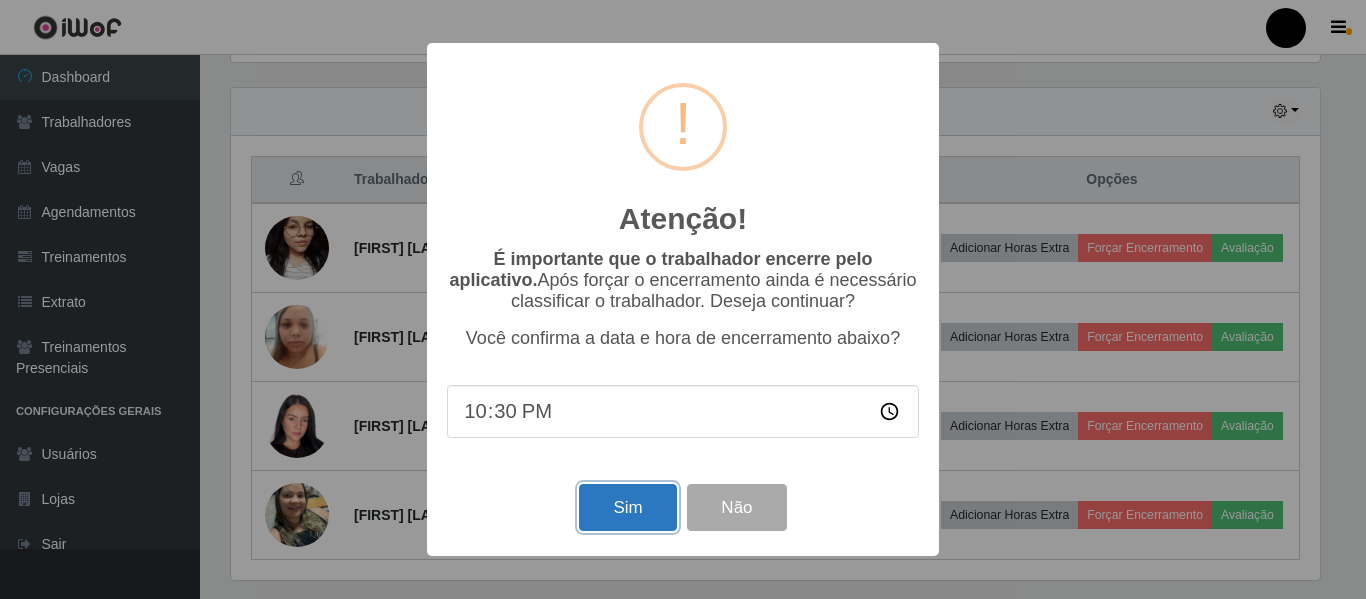 click on "Sim" at bounding box center [627, 507] 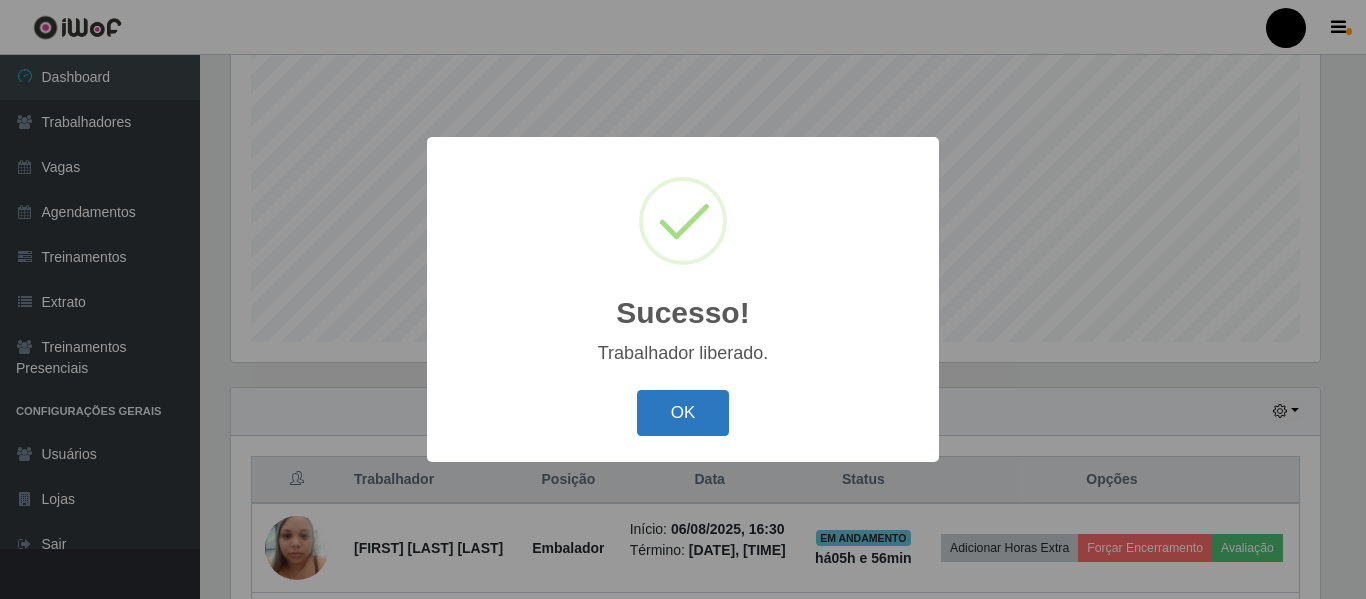click on "OK" at bounding box center (683, 413) 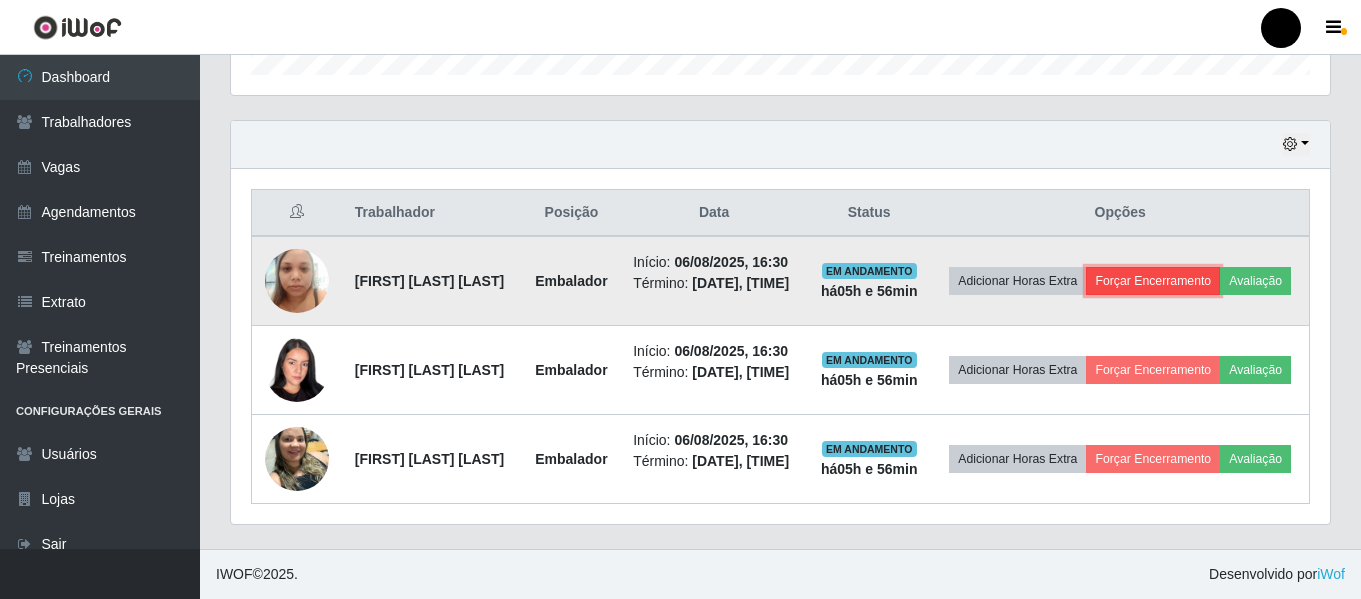 click on "Forçar Encerramento" at bounding box center [1153, 281] 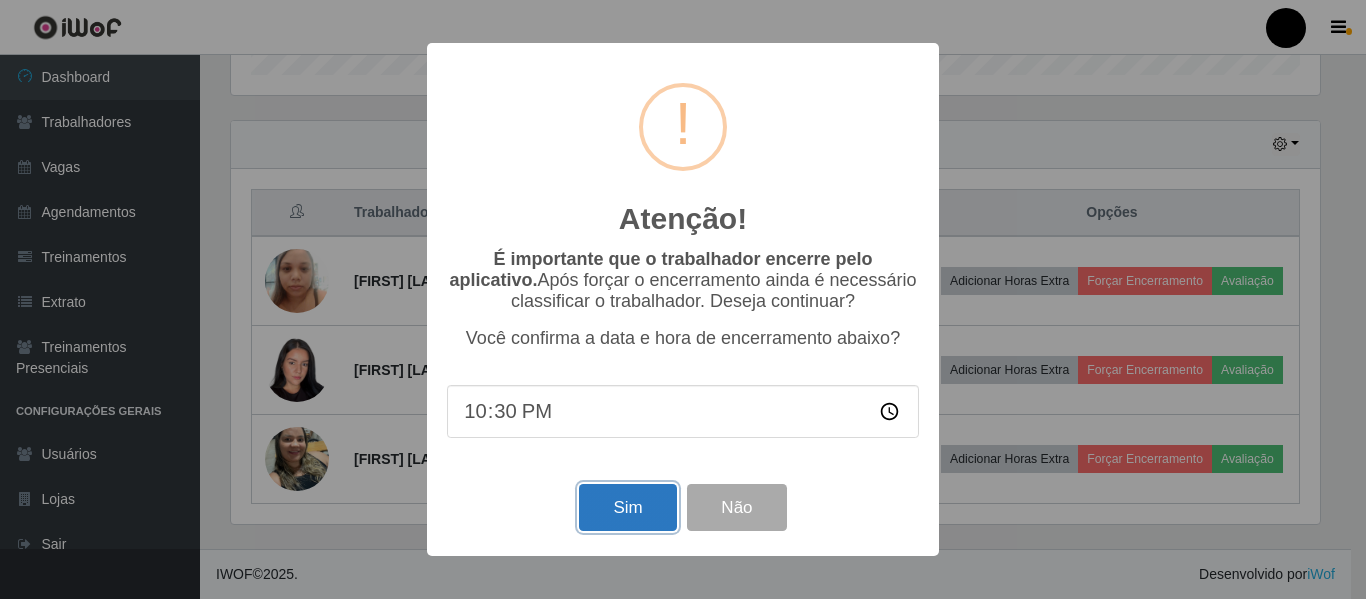 click on "Sim" at bounding box center (627, 507) 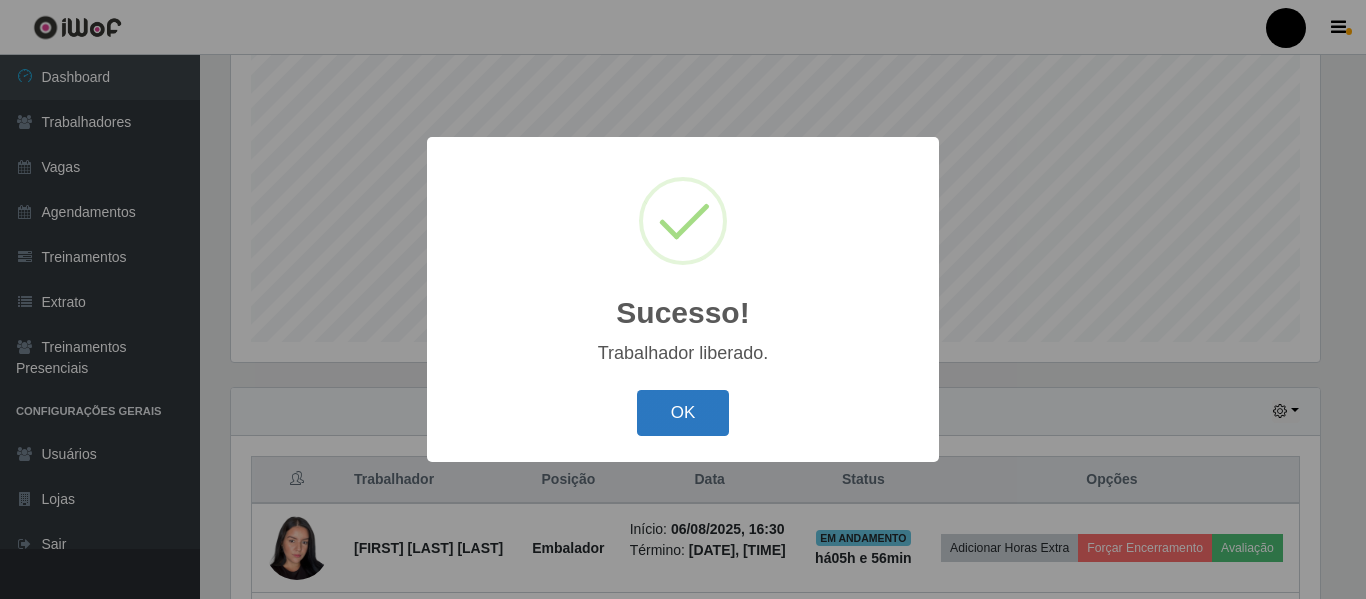 drag, startPoint x: 652, startPoint y: 404, endPoint x: 667, endPoint y: 398, distance: 16.155495 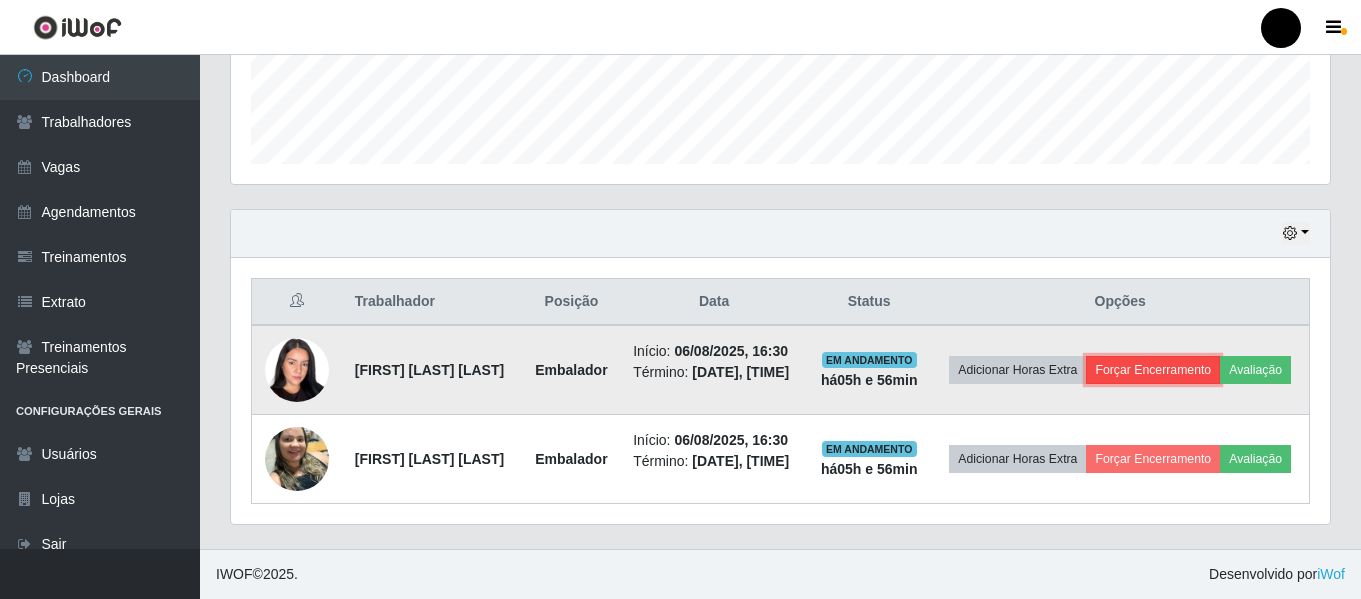 click on "Forçar Encerramento" at bounding box center (1153, 370) 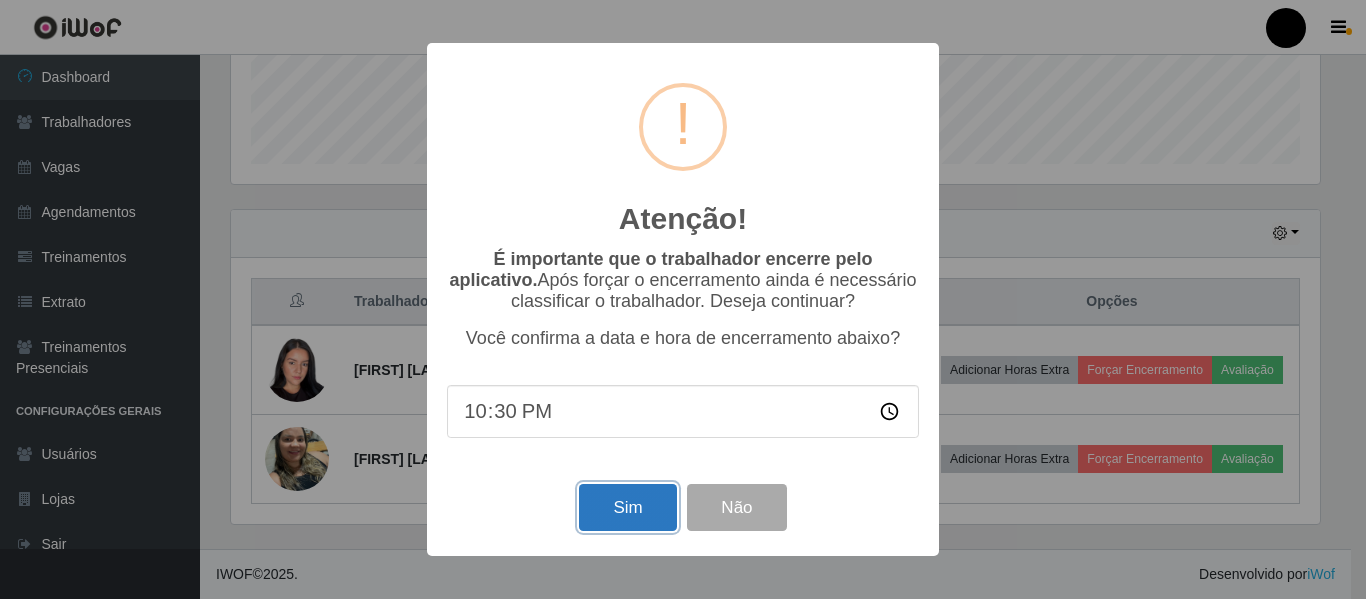 click on "Sim" at bounding box center [627, 507] 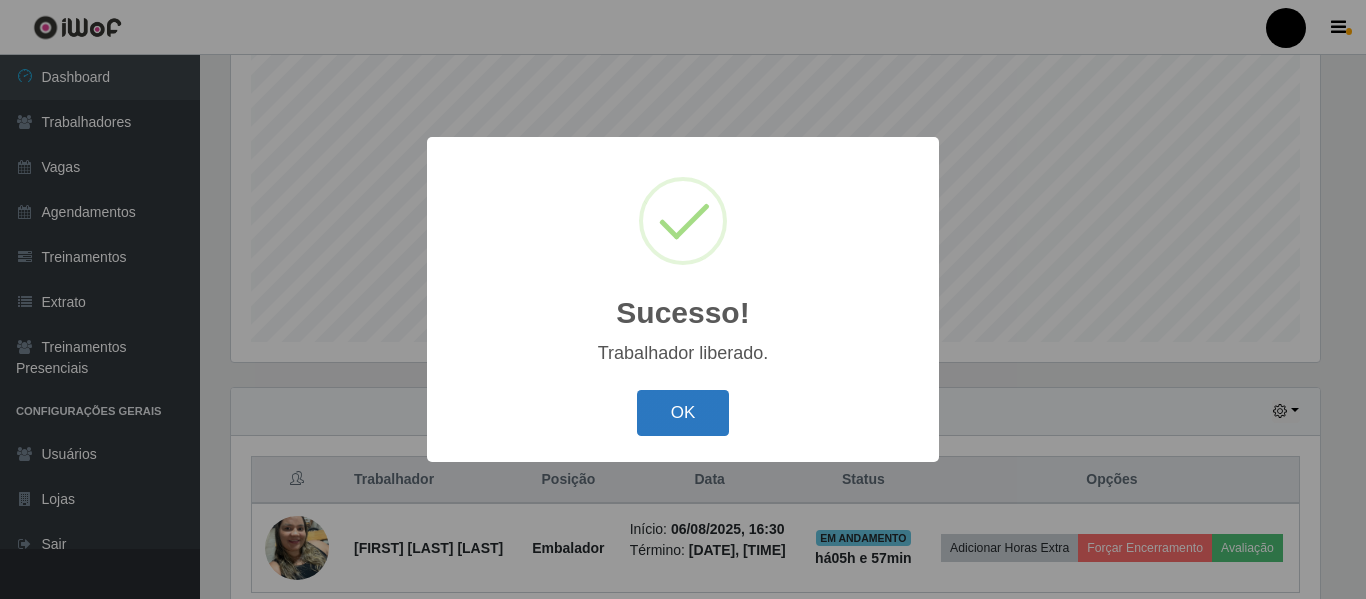 click on "OK" at bounding box center (683, 413) 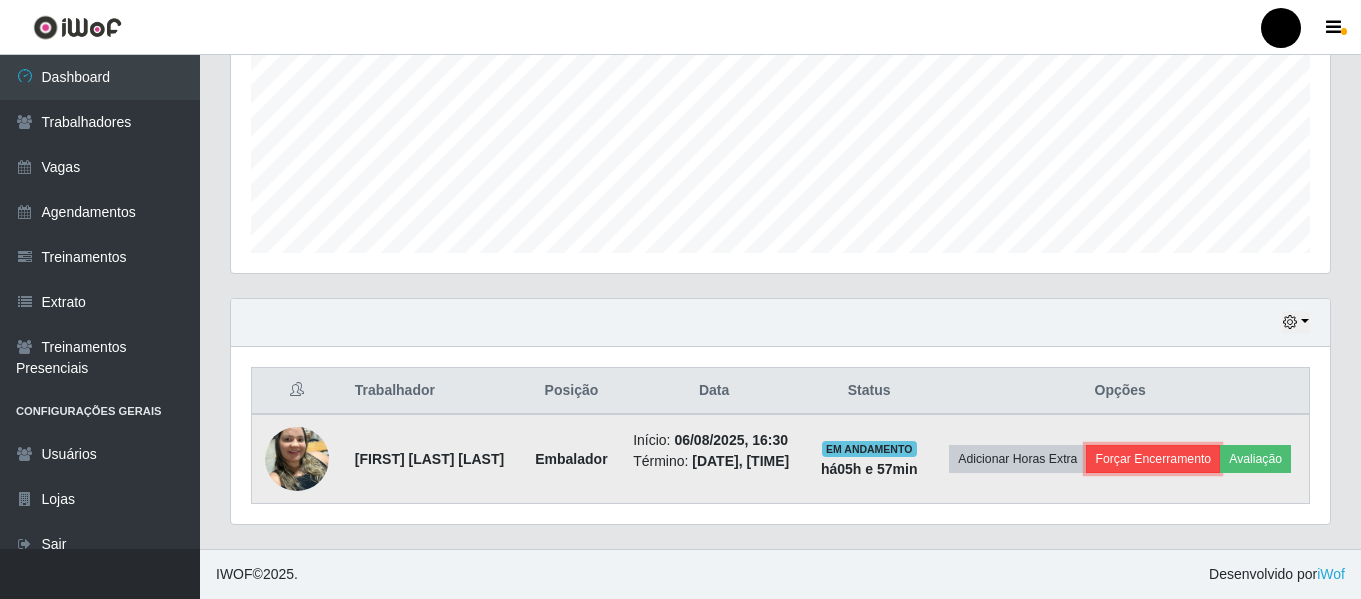 click on "Forçar Encerramento" at bounding box center [1153, 459] 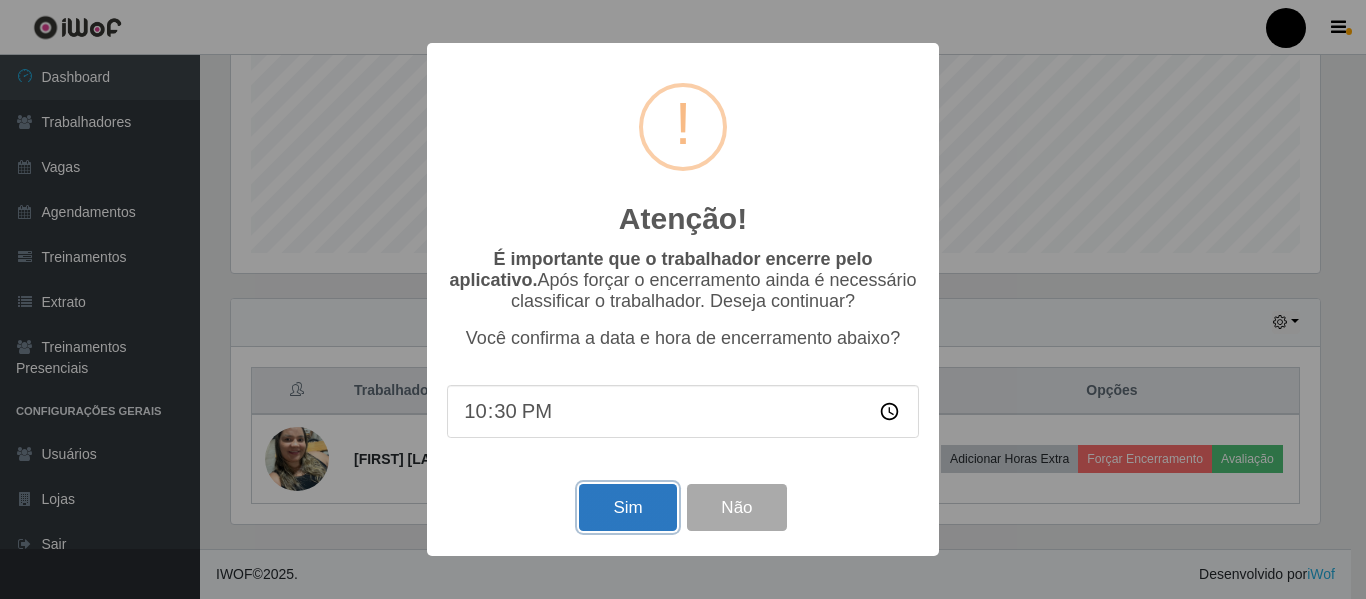 click on "Sim" at bounding box center [627, 507] 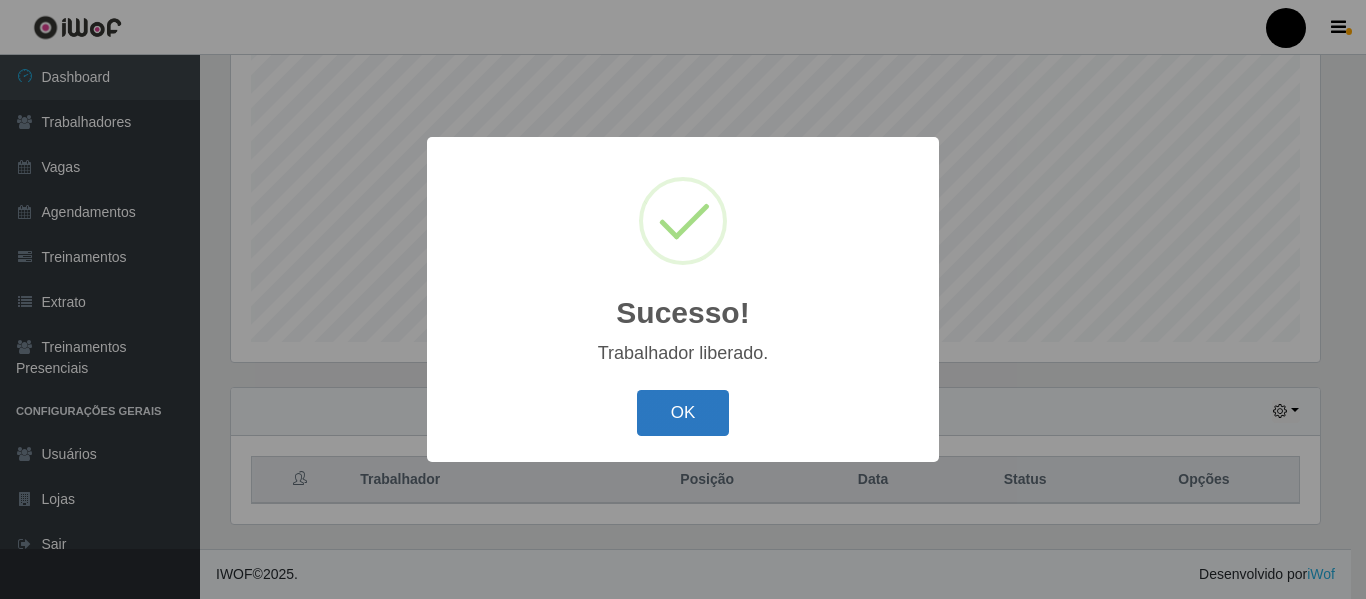 click on "OK" at bounding box center (683, 413) 